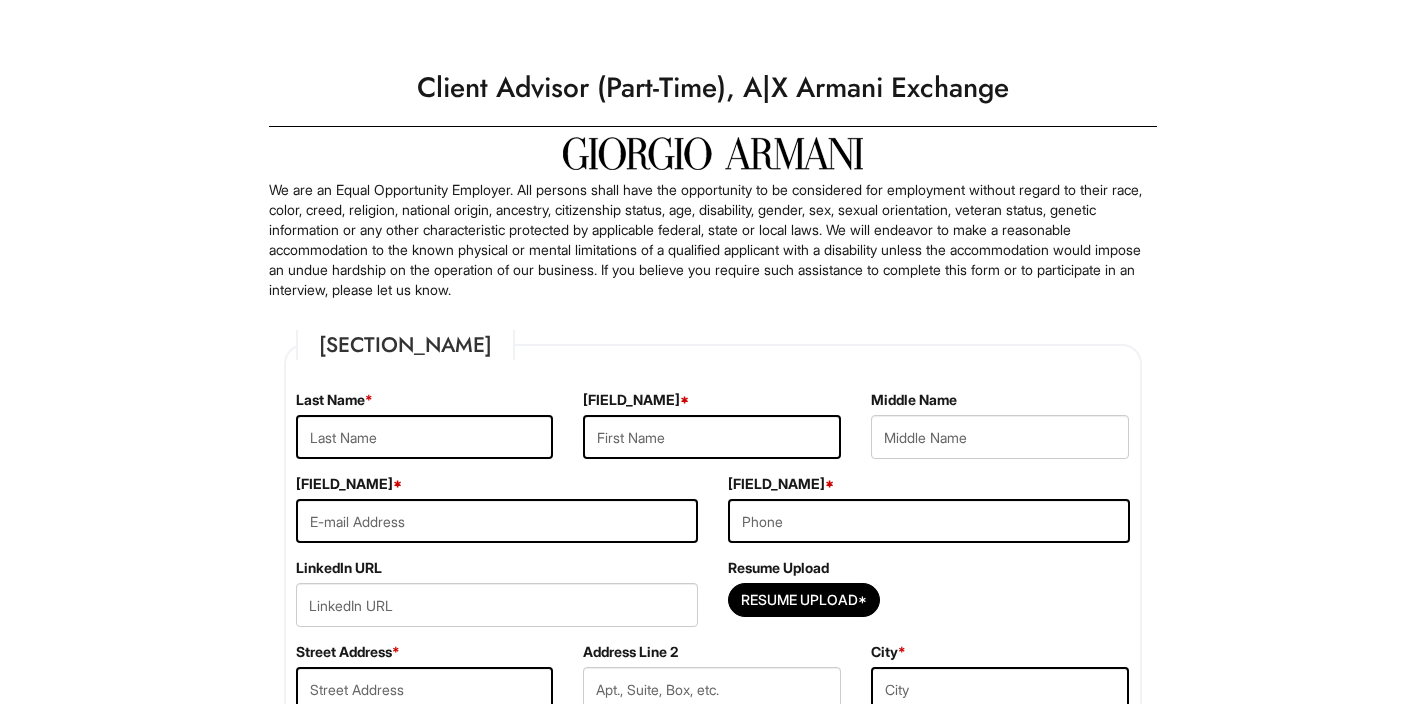 scroll, scrollTop: 0, scrollLeft: 0, axis: both 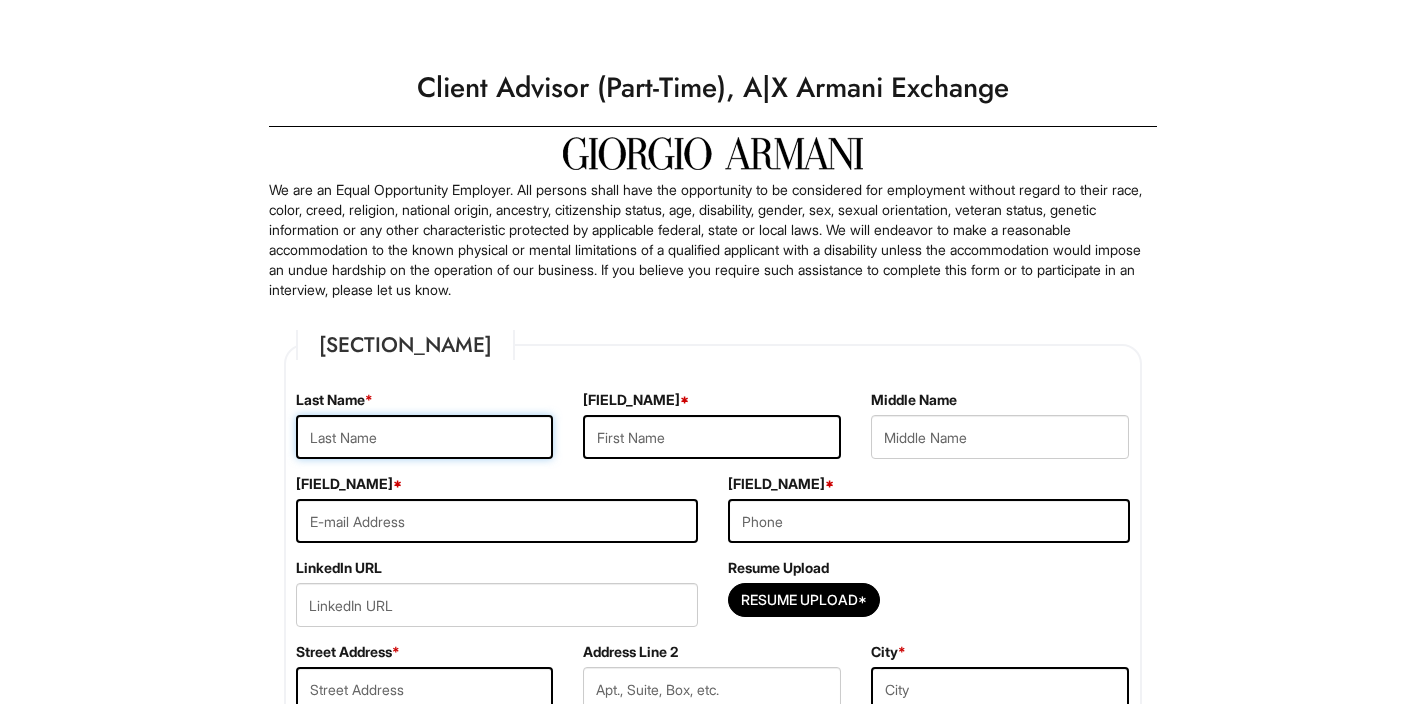 click at bounding box center (425, 437) 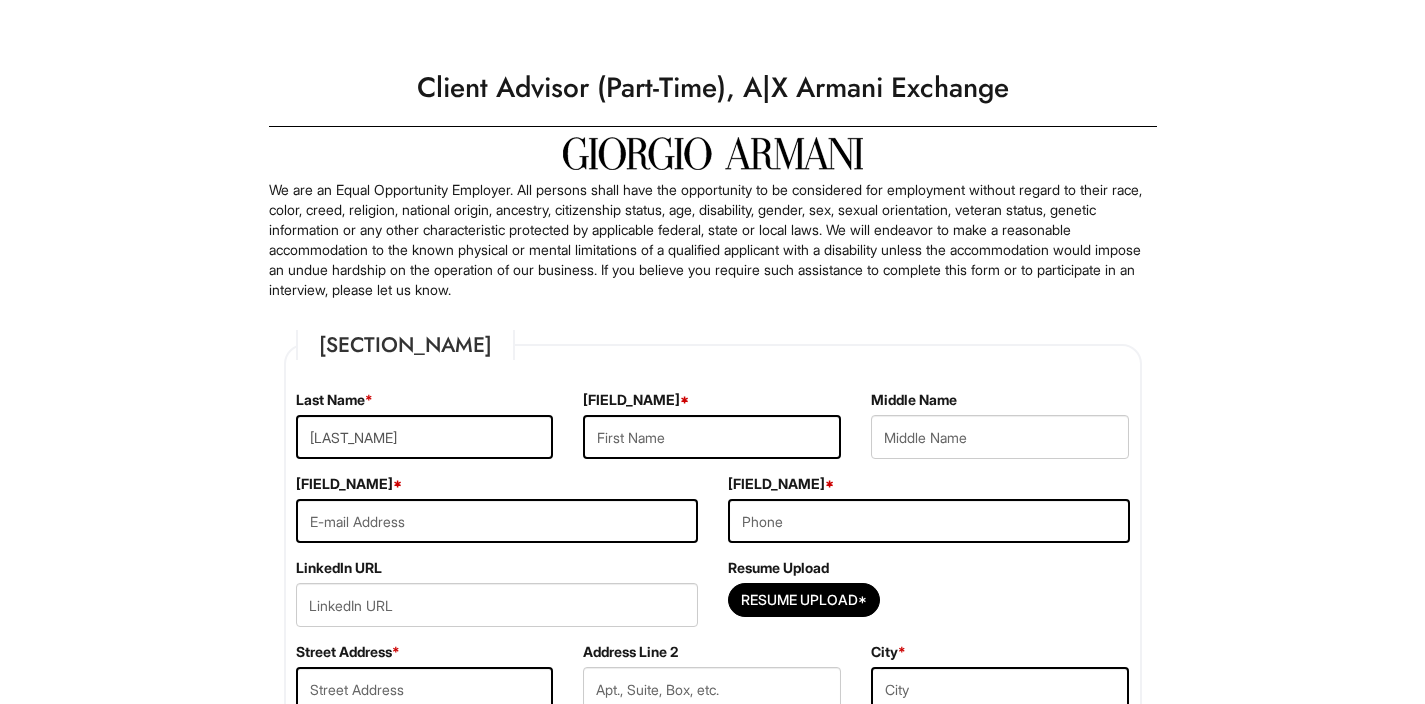type on "[USERNAME_FRAGMENT]" 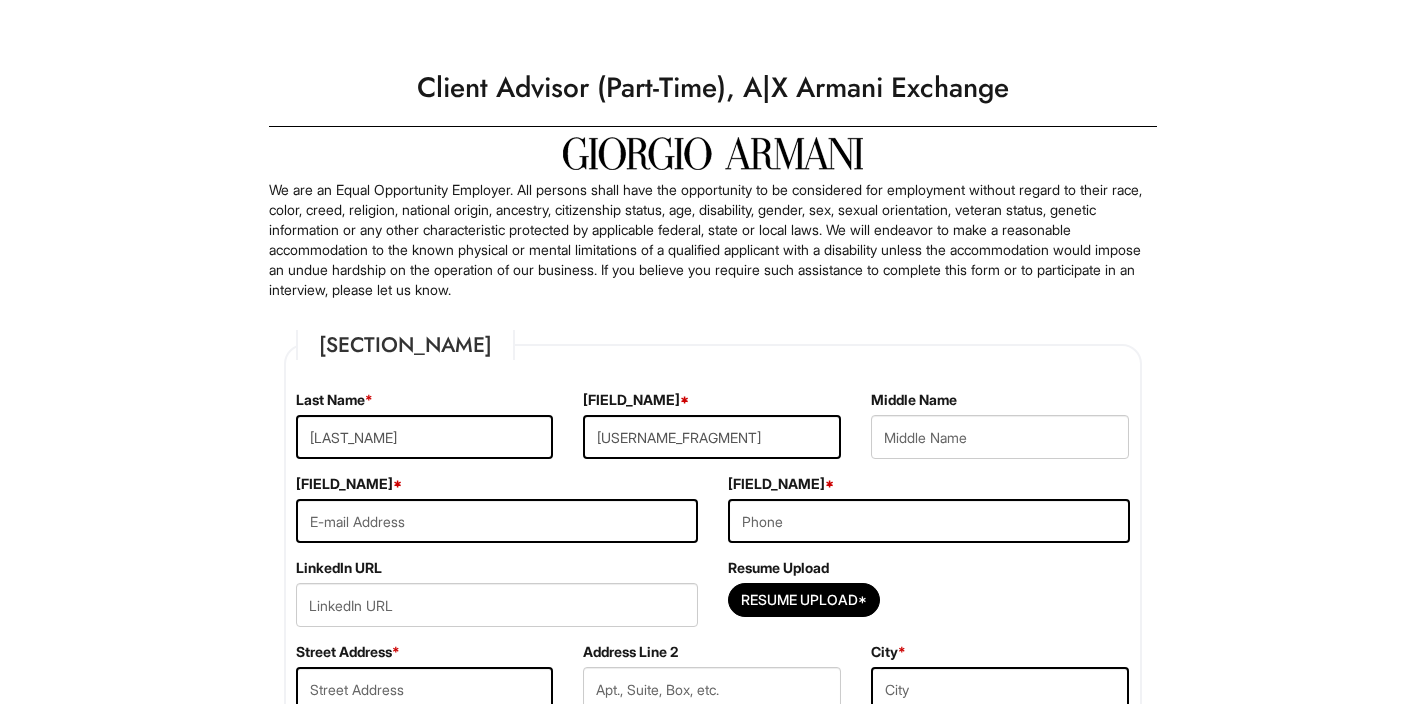 type on "S" 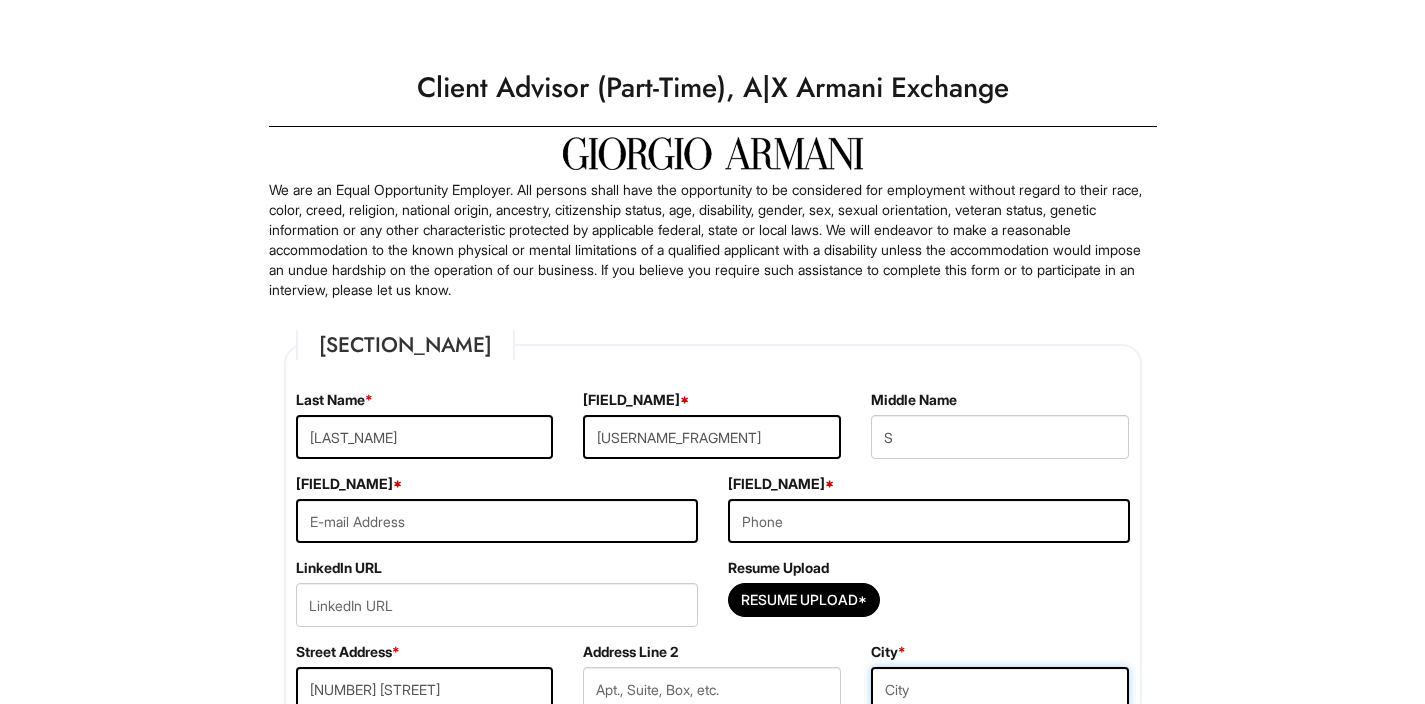 type on "[CITY]" 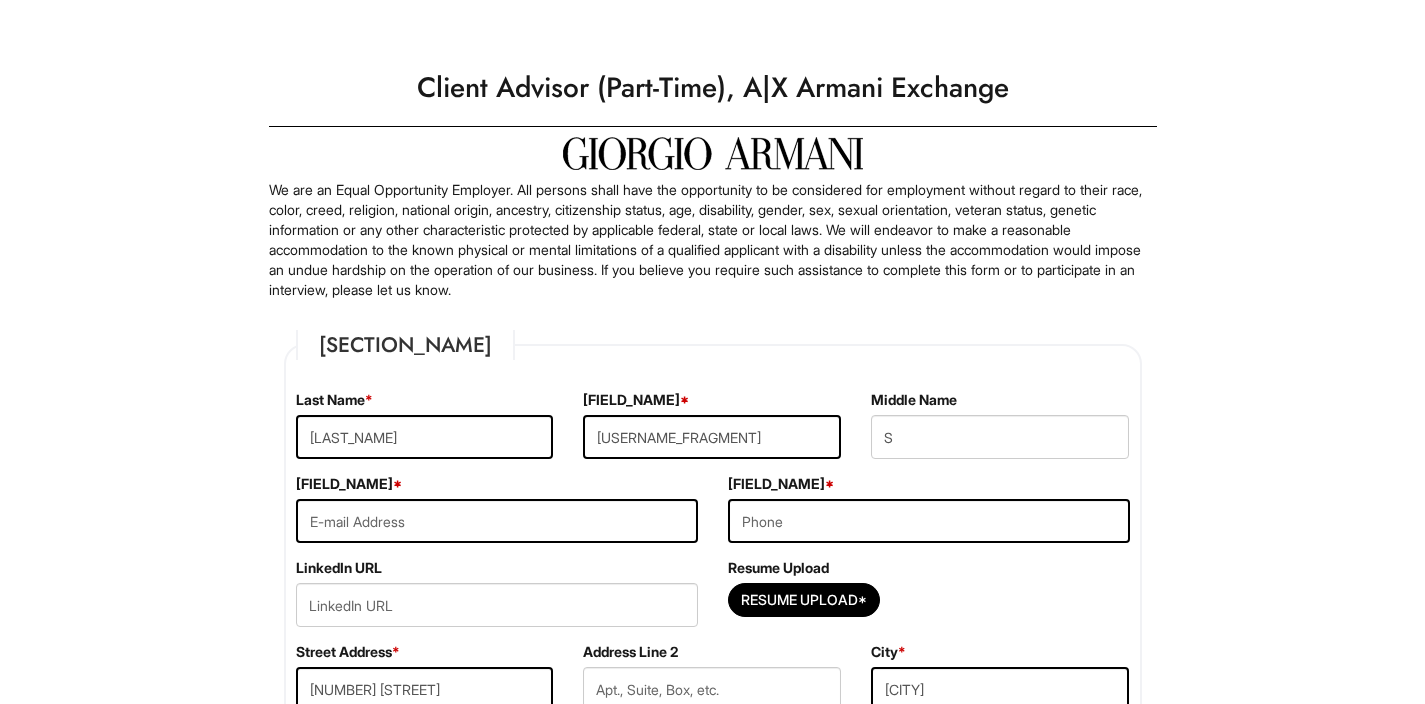 select on "[STATE]" 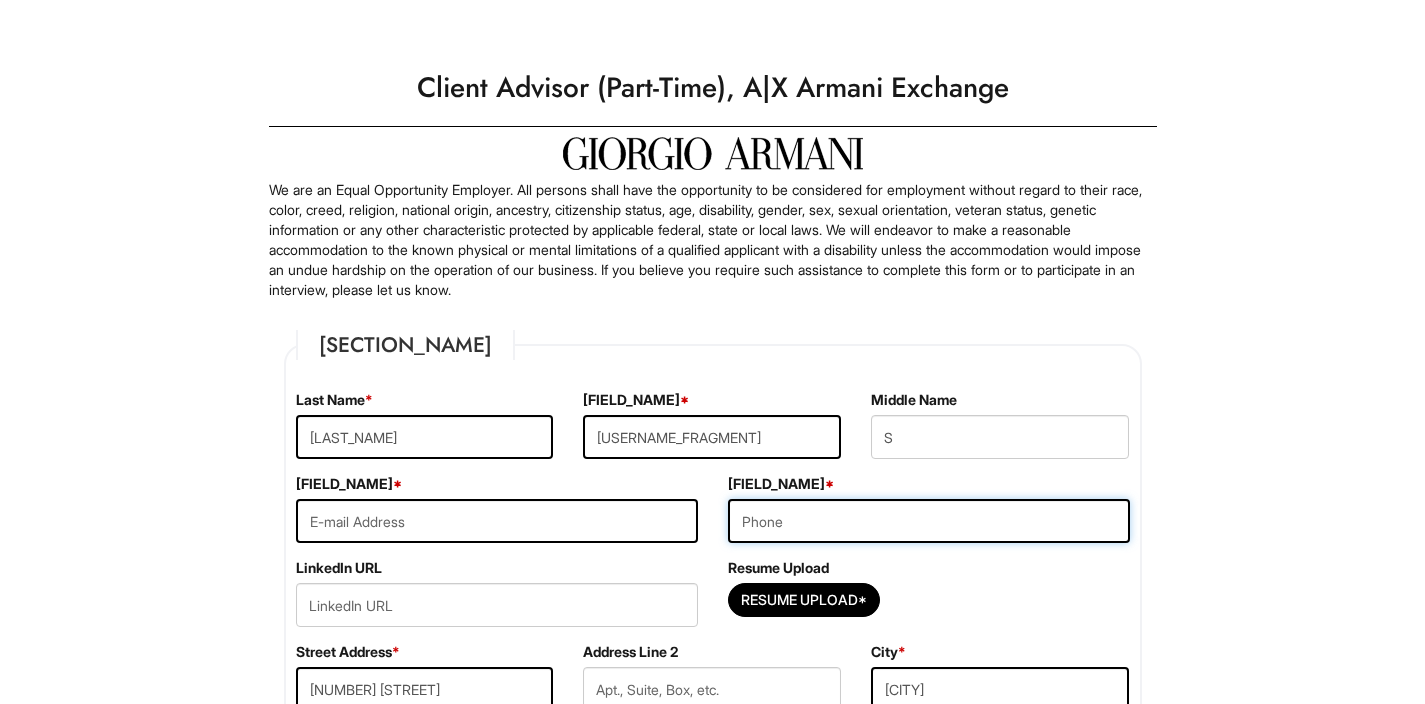 click at bounding box center [929, 521] 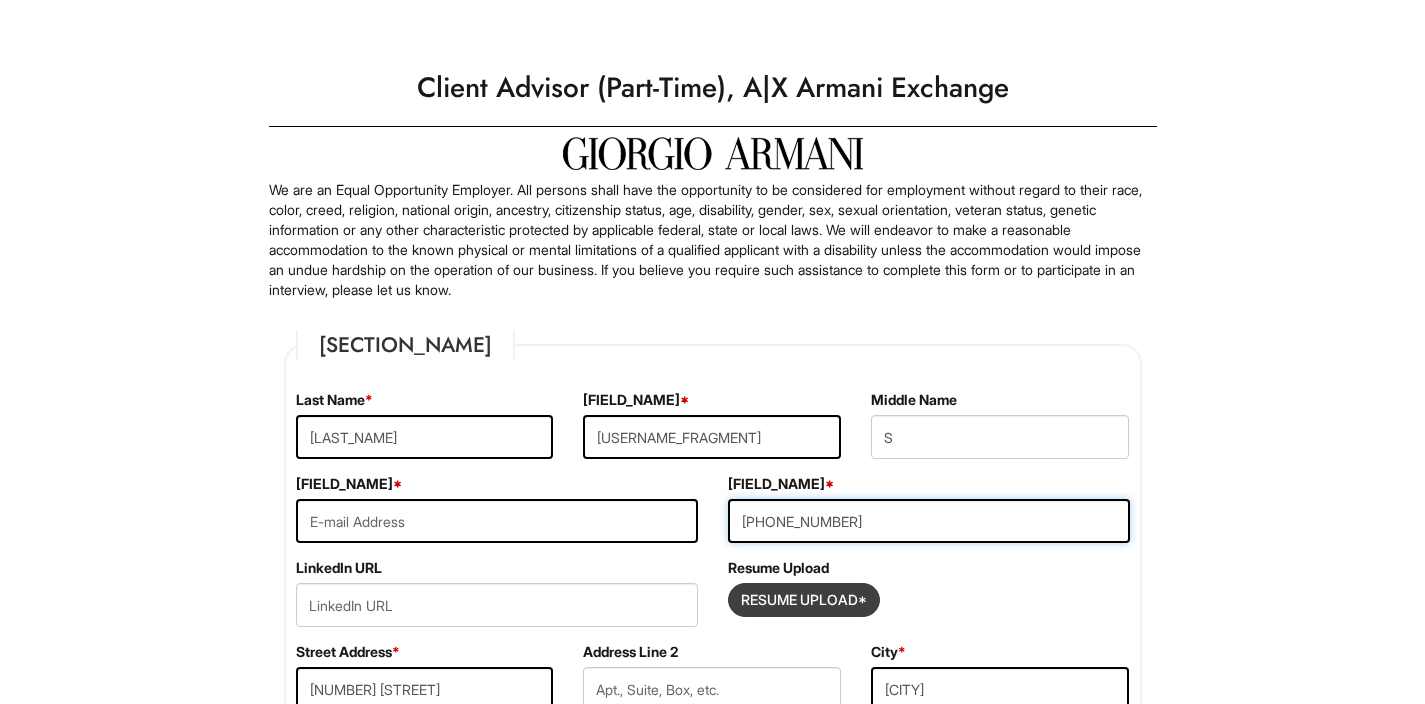 type on "[PHONE_NUMBER]" 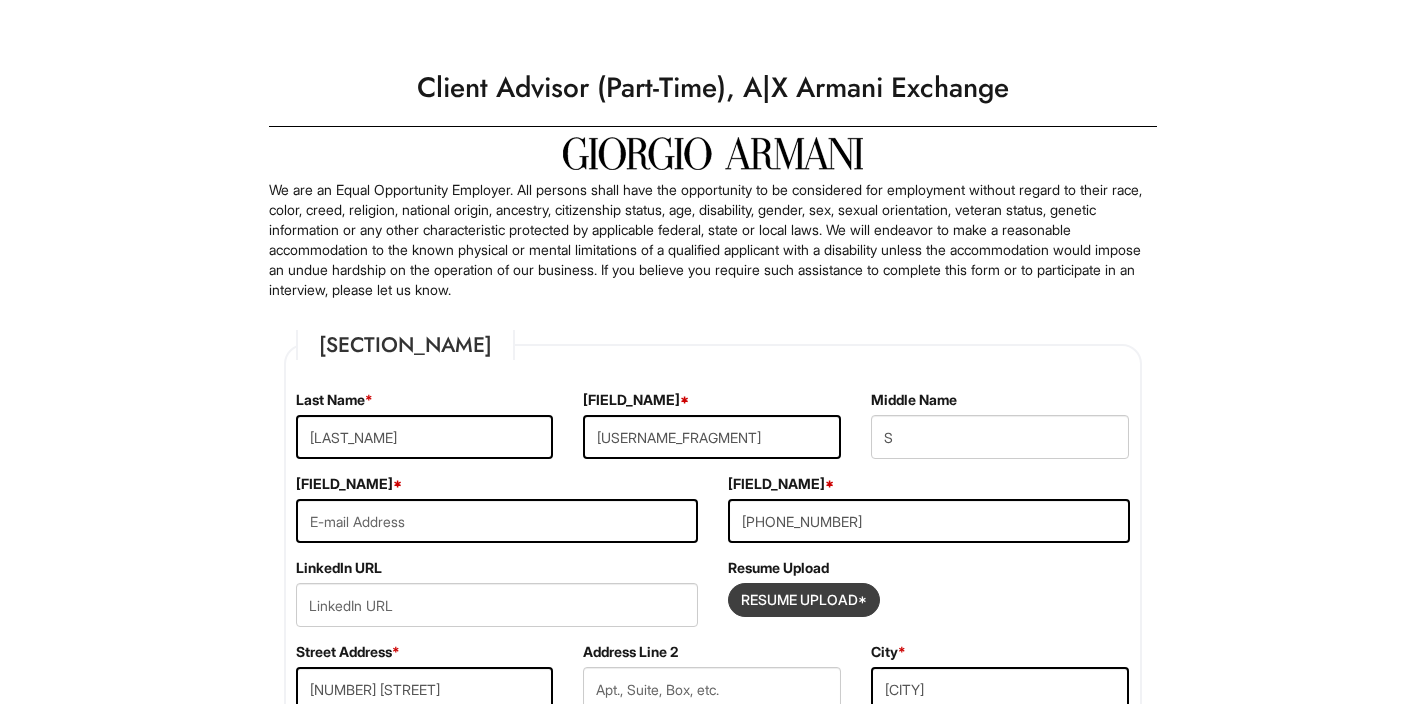 click at bounding box center (804, 600) 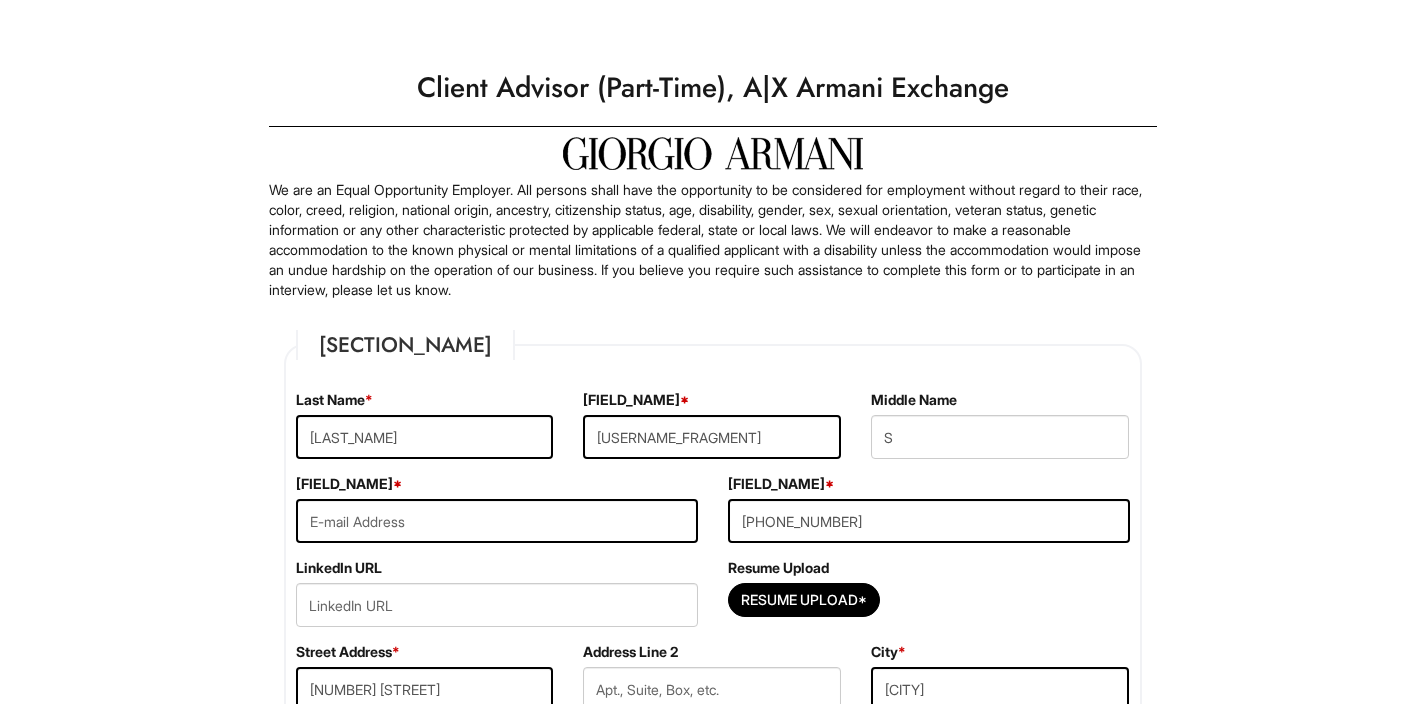 type on "C:\fakepath\Job Resume.docx" 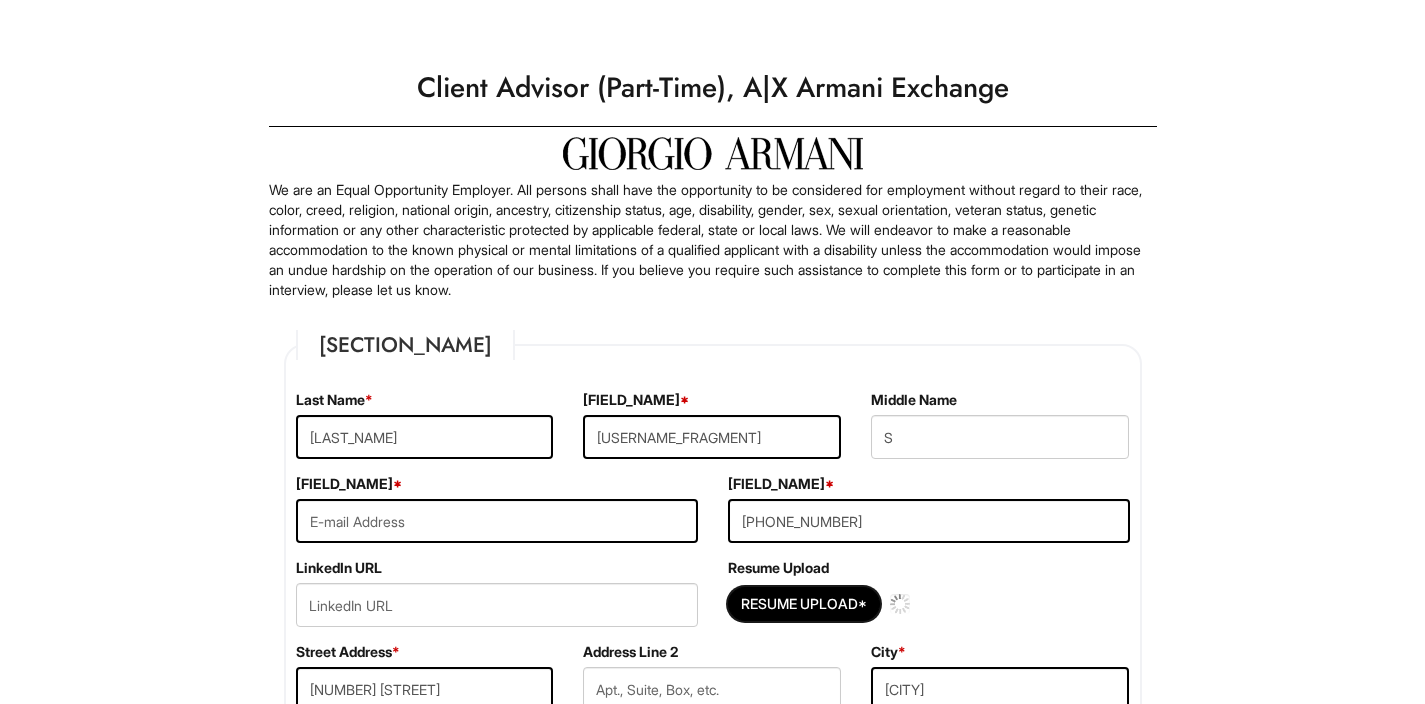 type 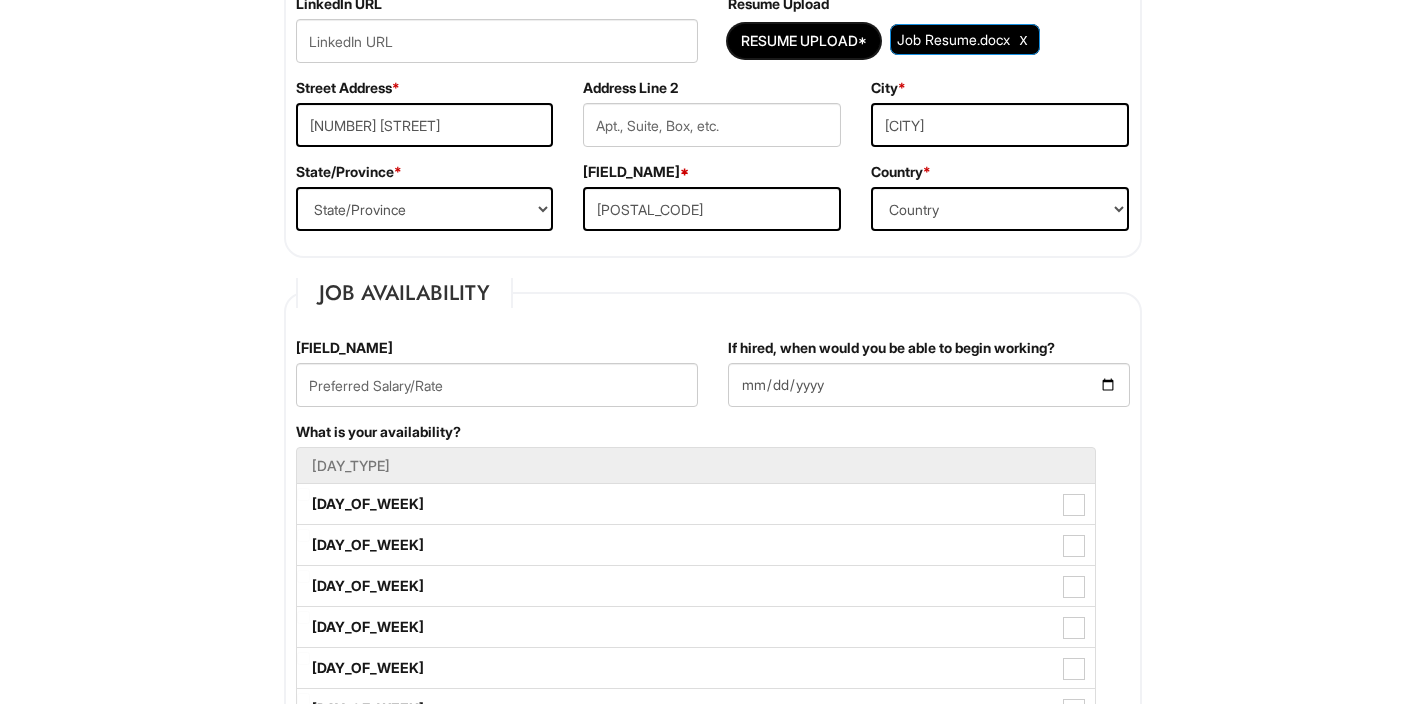 scroll, scrollTop: 567, scrollLeft: 0, axis: vertical 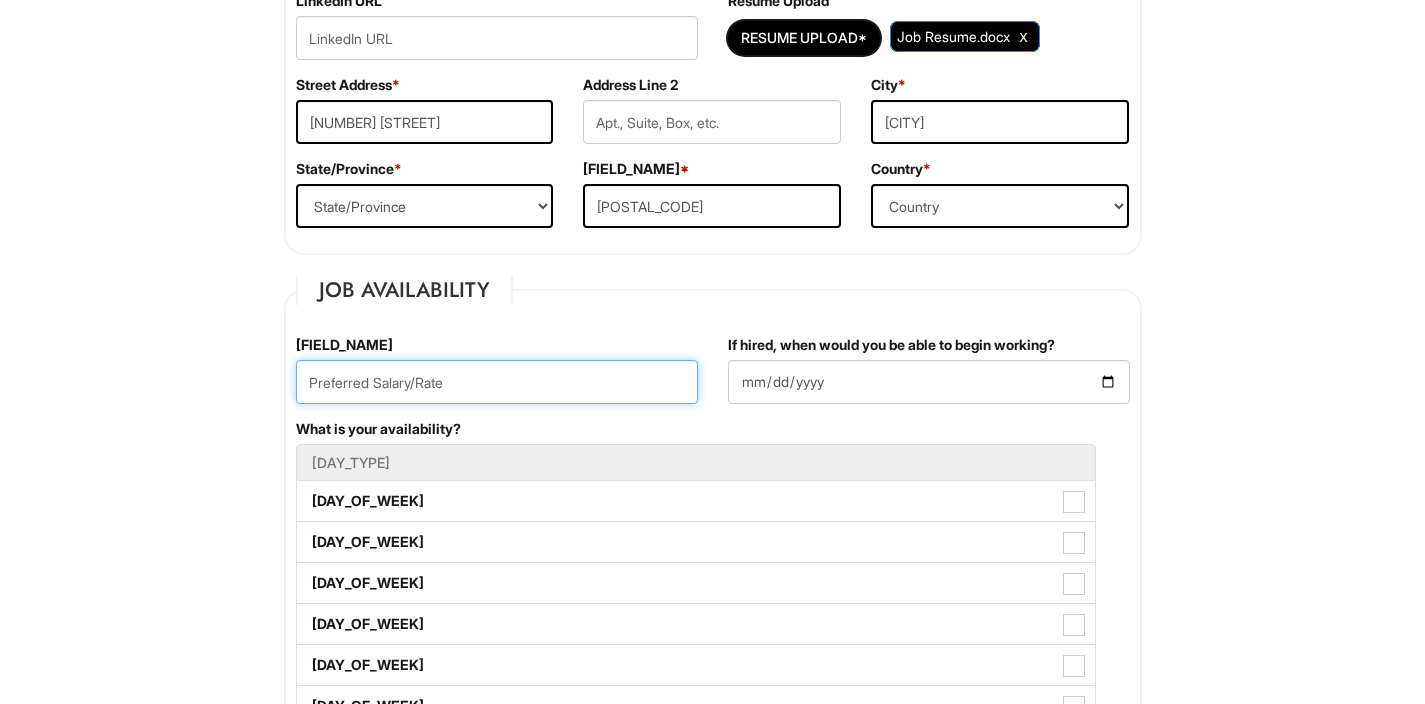click at bounding box center (497, 382) 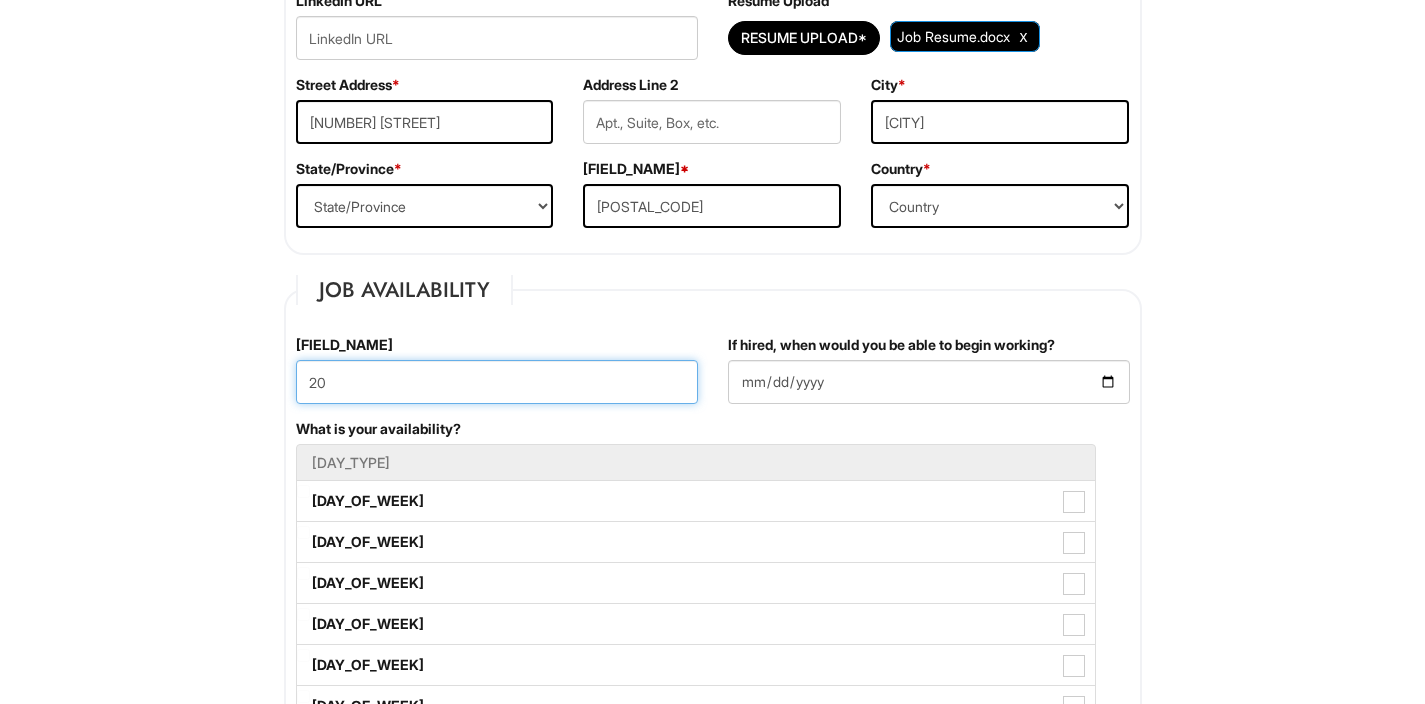 type on "20" 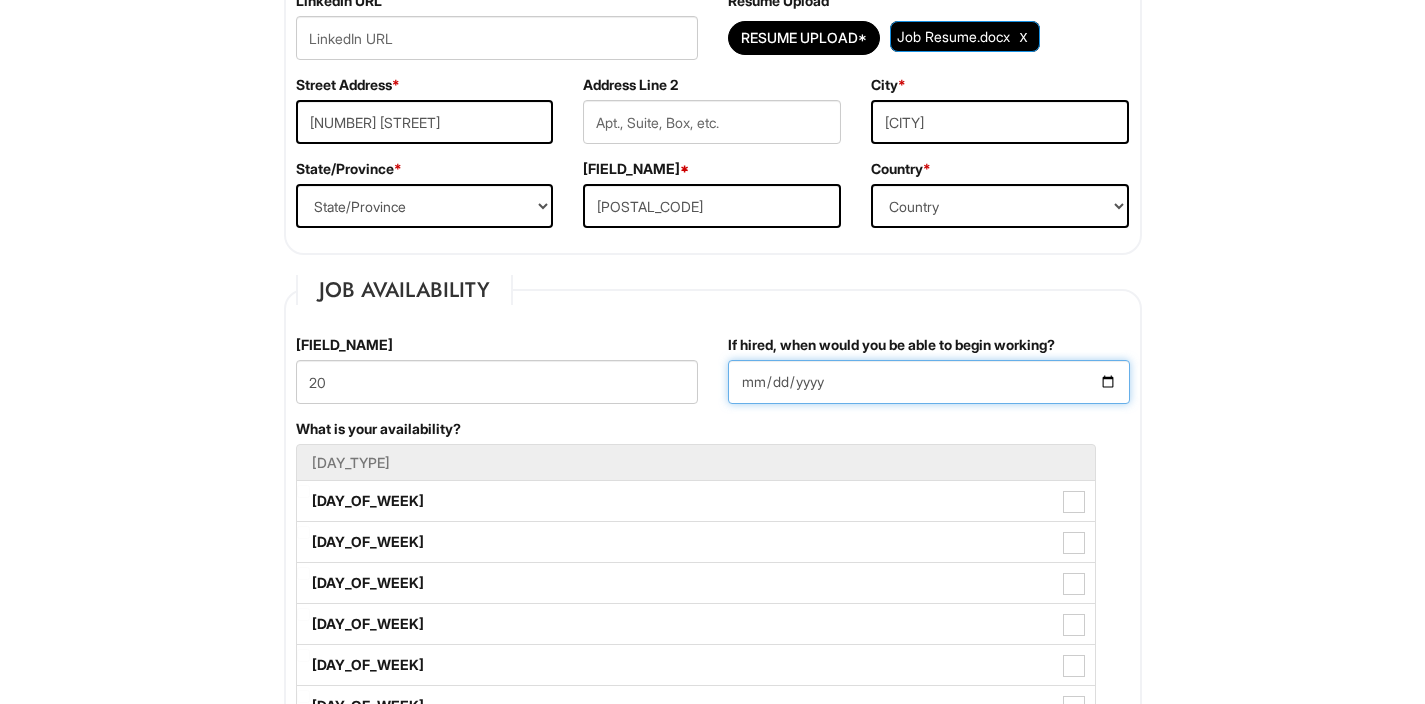 click on "If hired, when would you be able to begin working?" at bounding box center [929, 382] 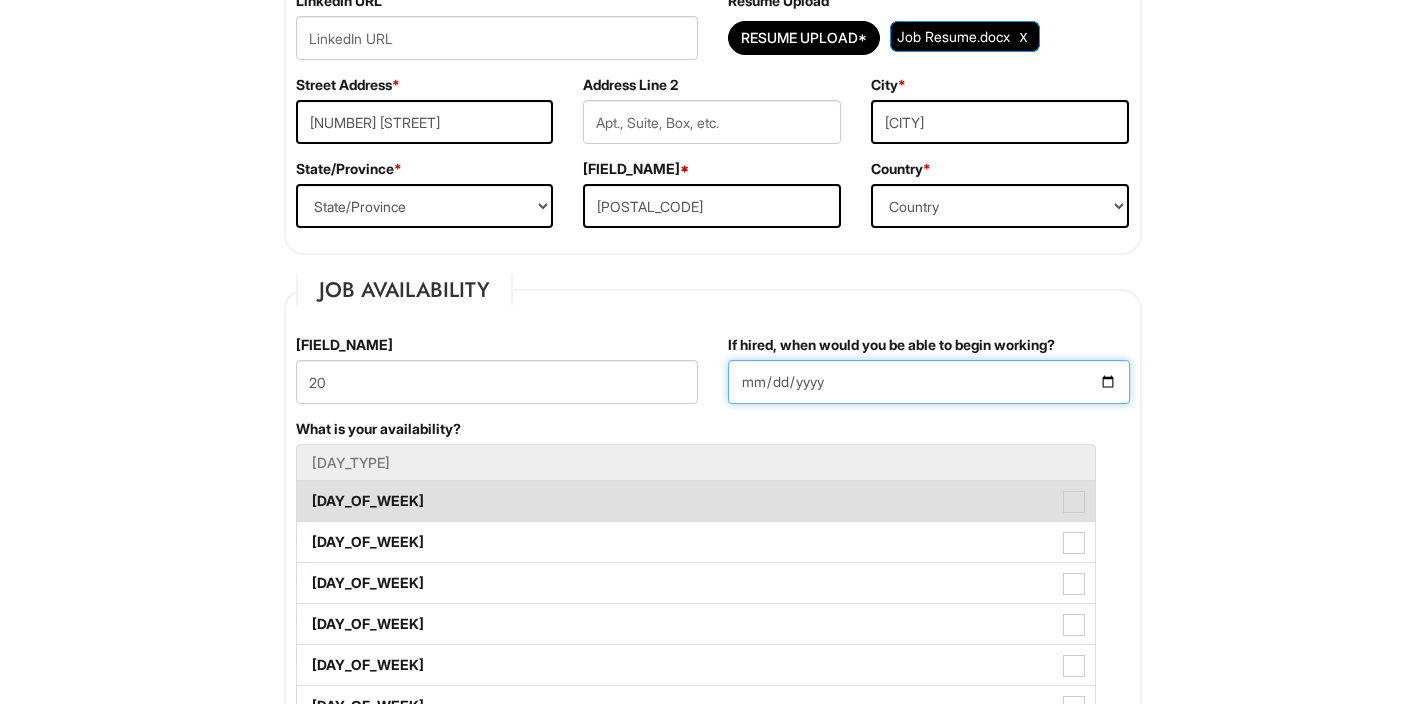 type on "[DATE]" 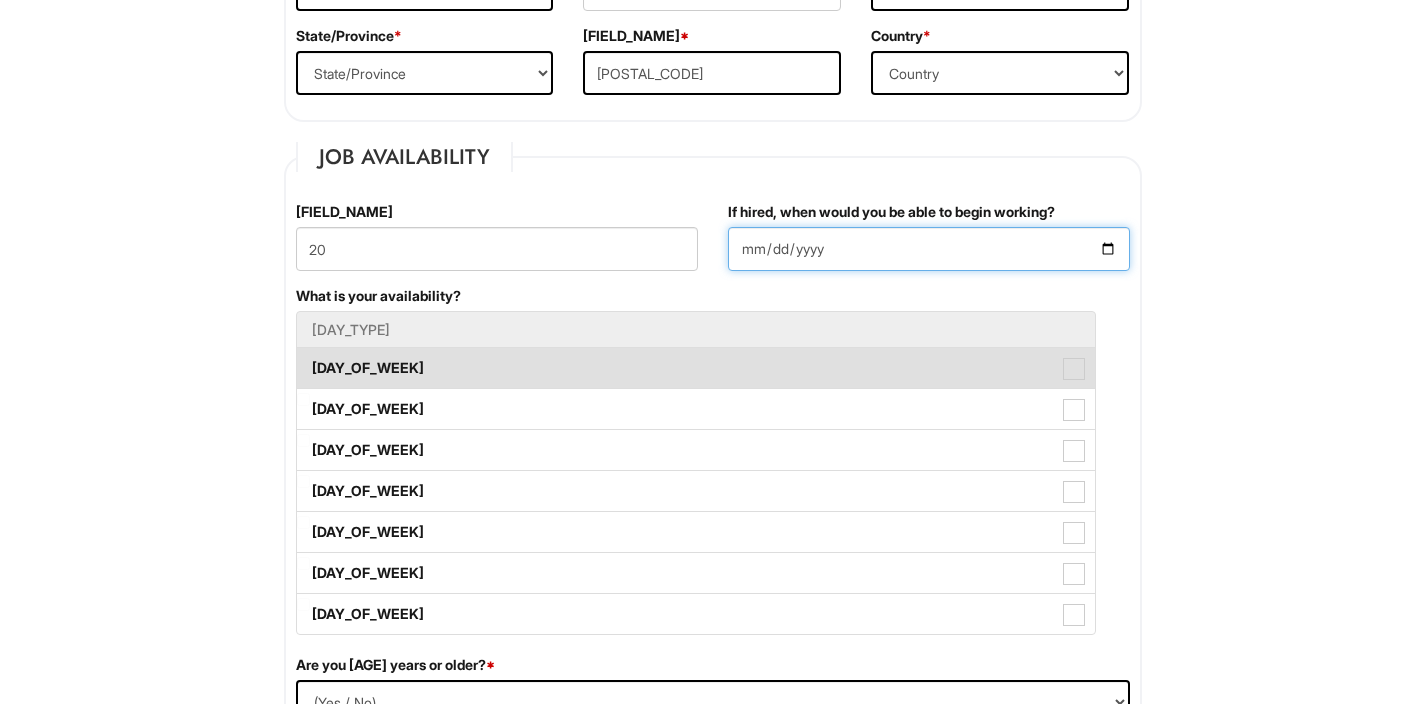 scroll, scrollTop: 745, scrollLeft: 0, axis: vertical 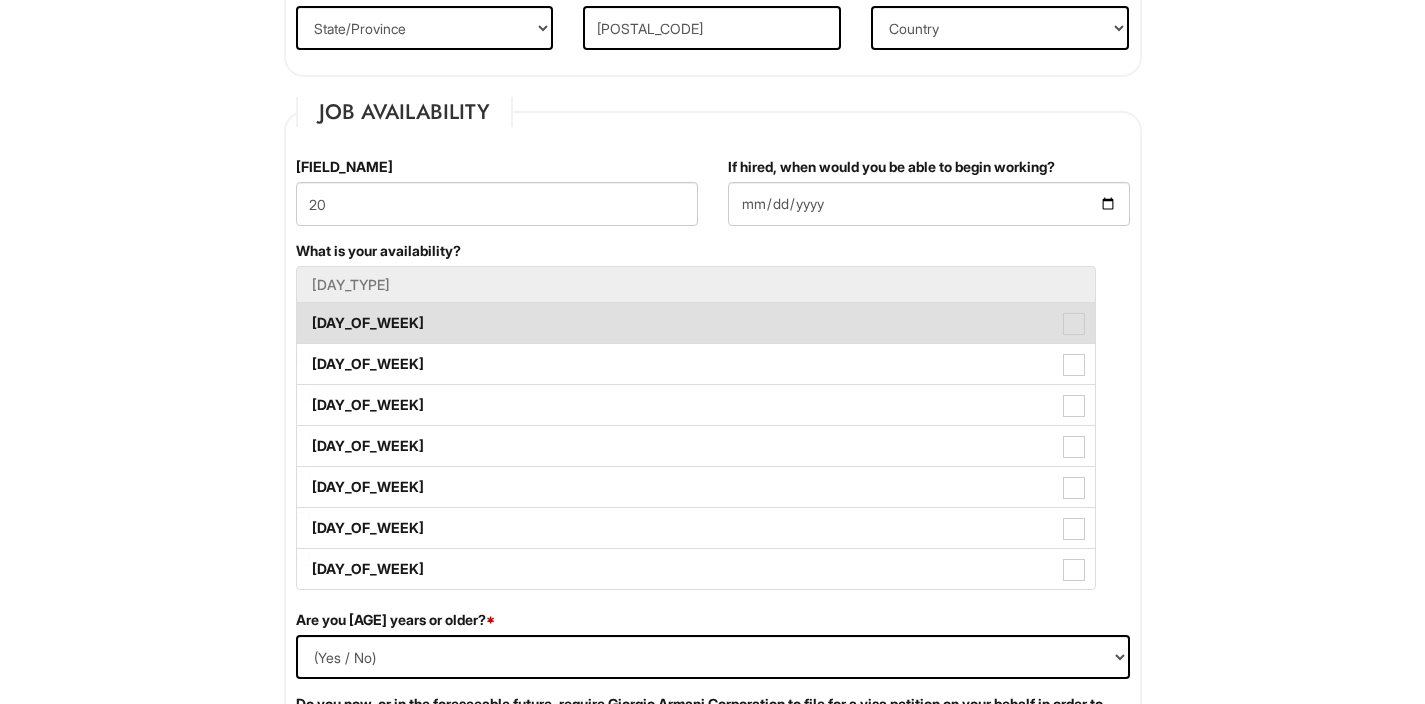 click at bounding box center [1074, 324] 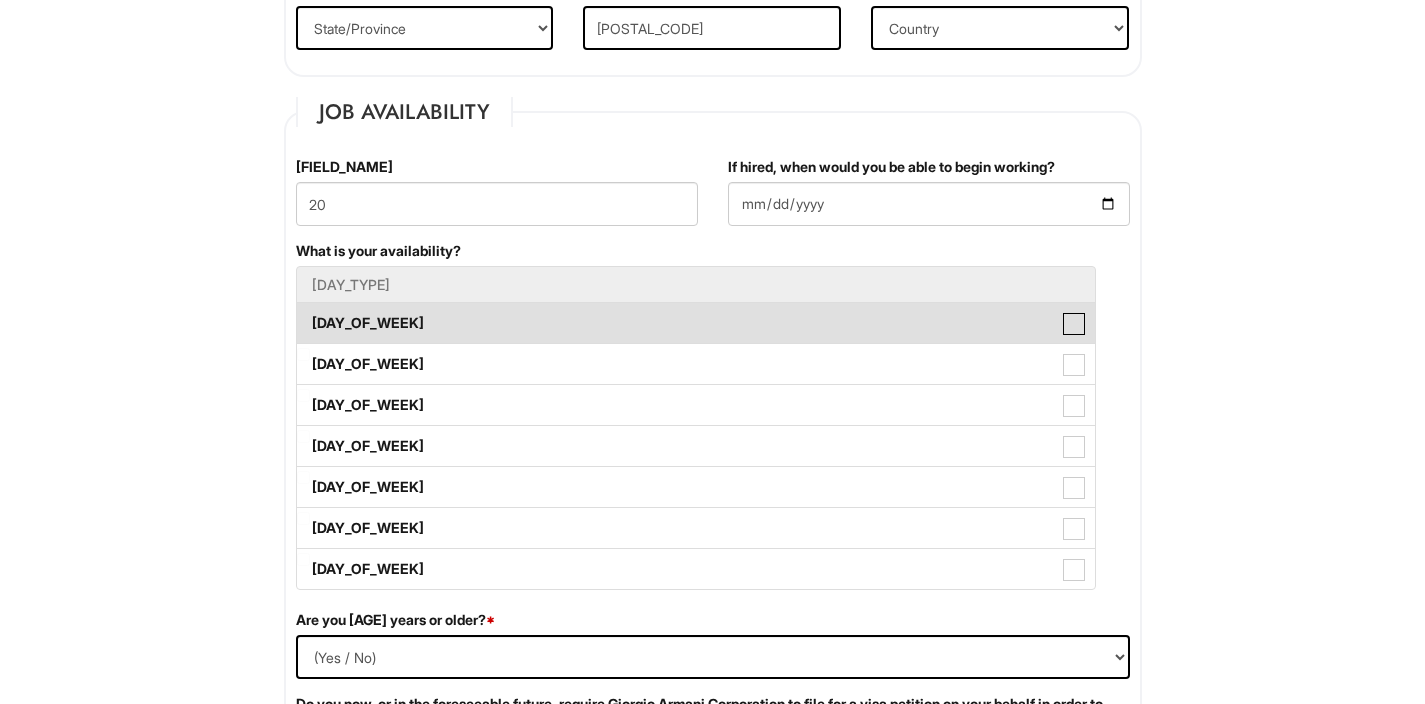 click on "[DAY_OF_WEEK]" at bounding box center (303, 313) 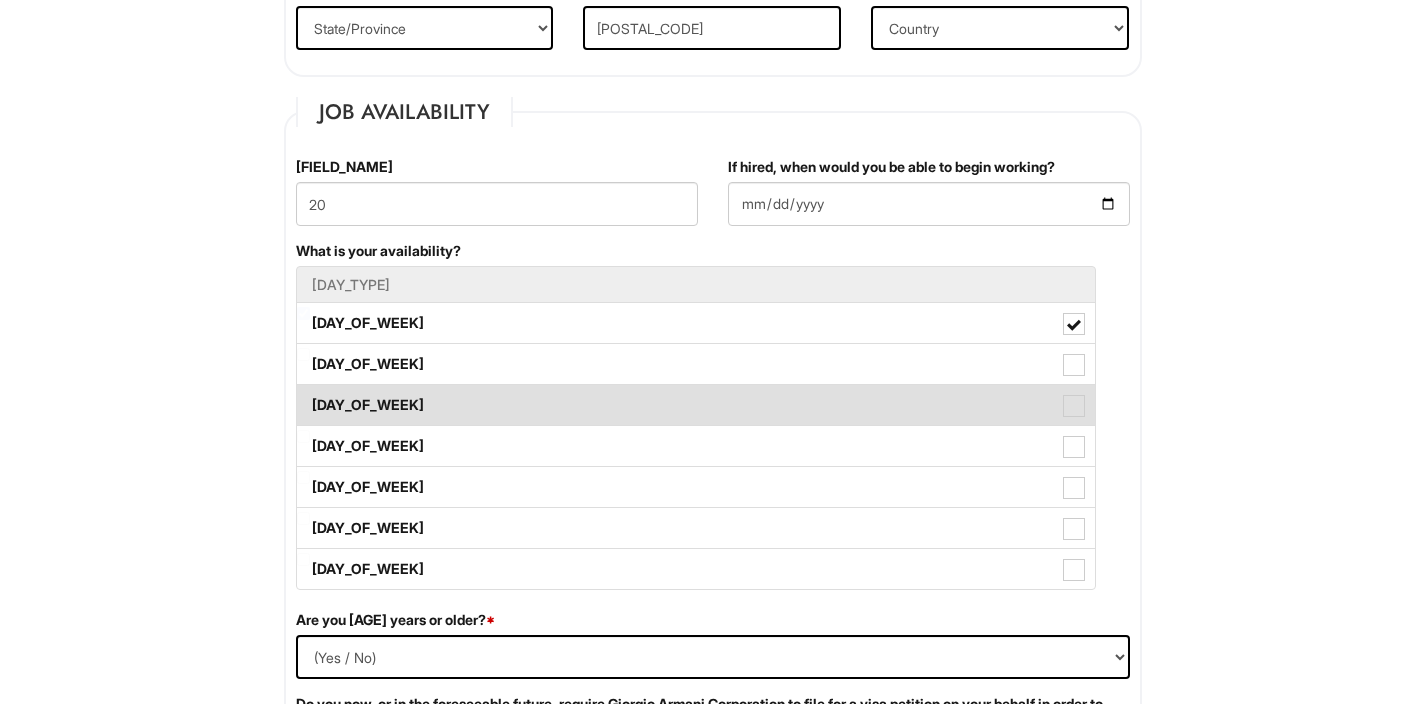 click at bounding box center [1074, 406] 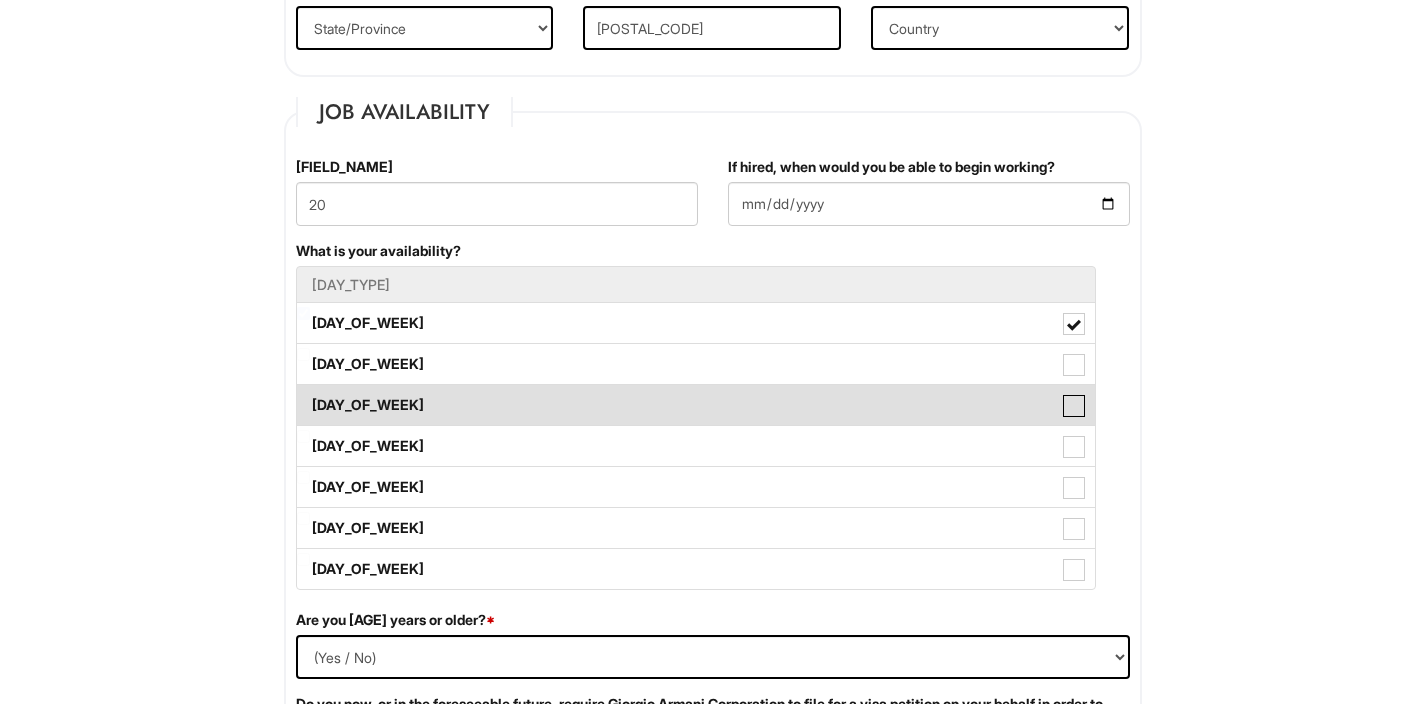 click on "[DAY_OF_WEEK]" at bounding box center [303, 395] 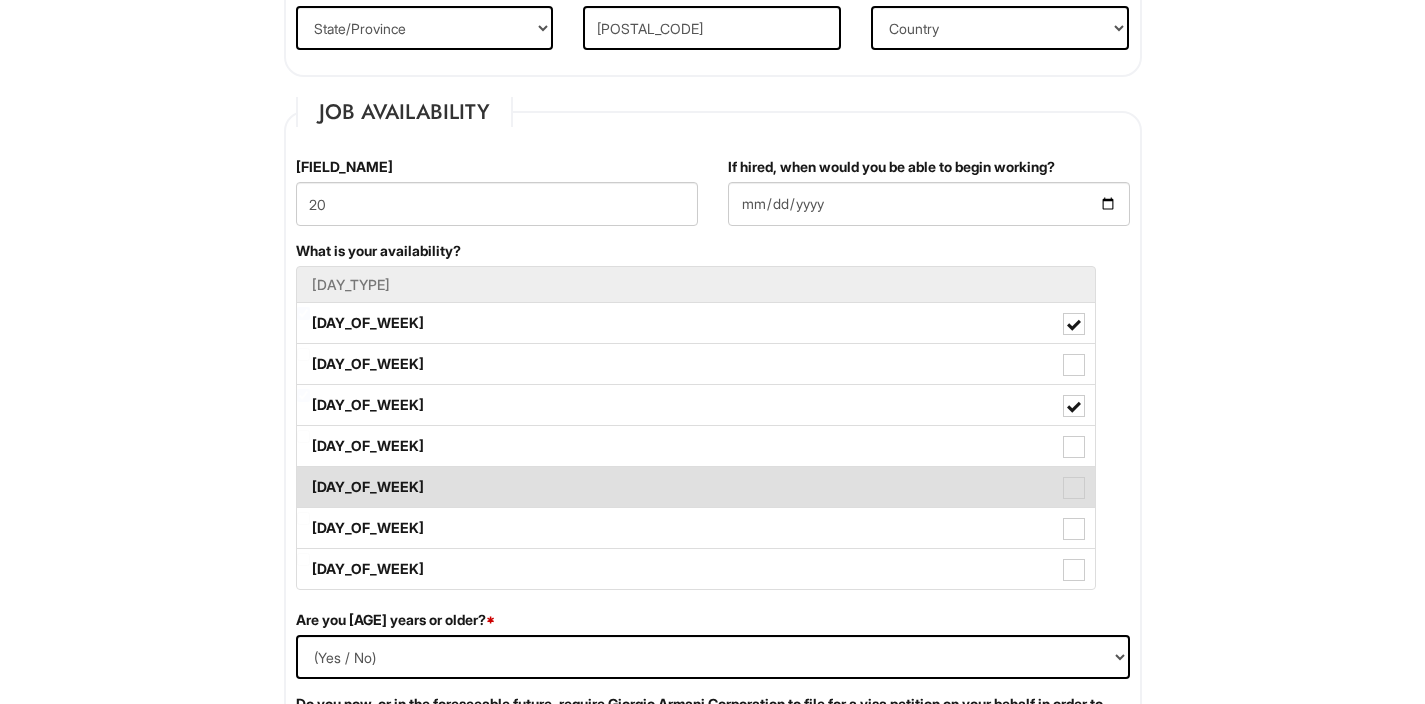 click at bounding box center [1074, 488] 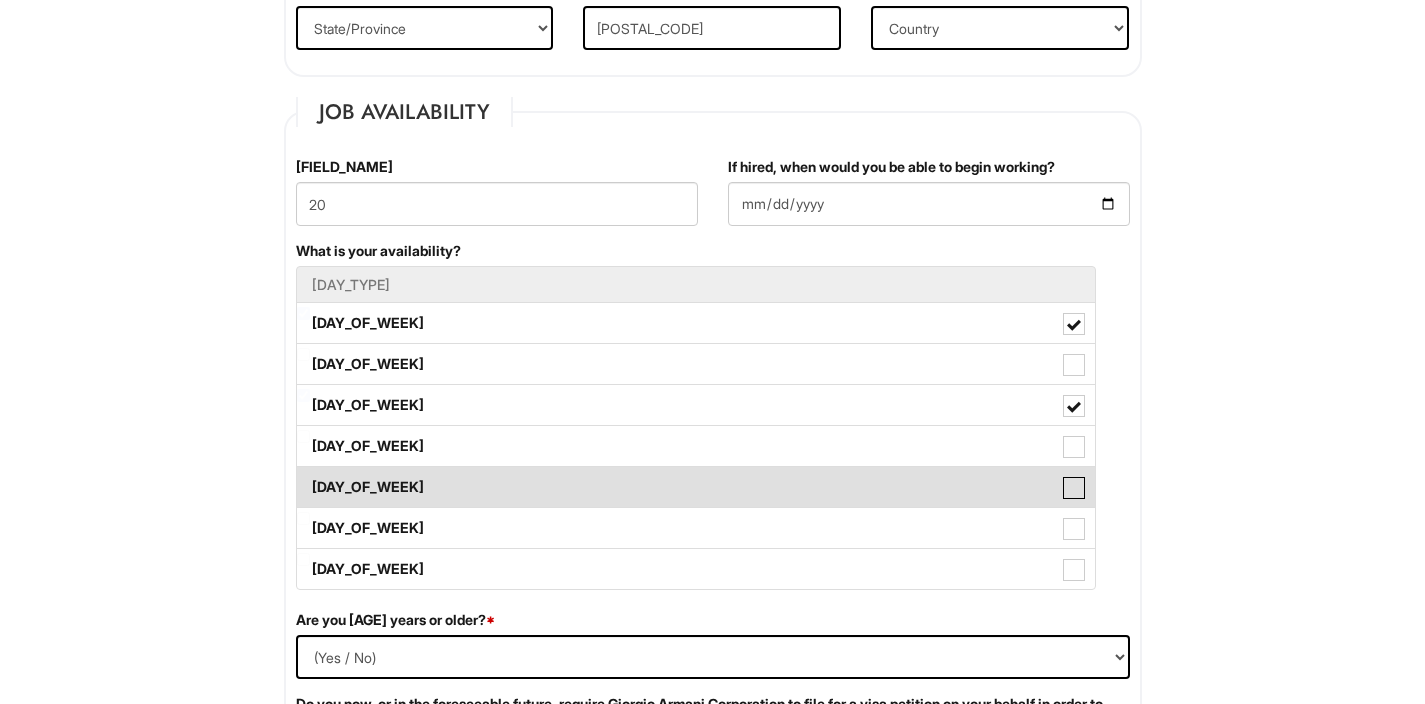 click on "[DAY_OF_WEEK]" at bounding box center (303, 477) 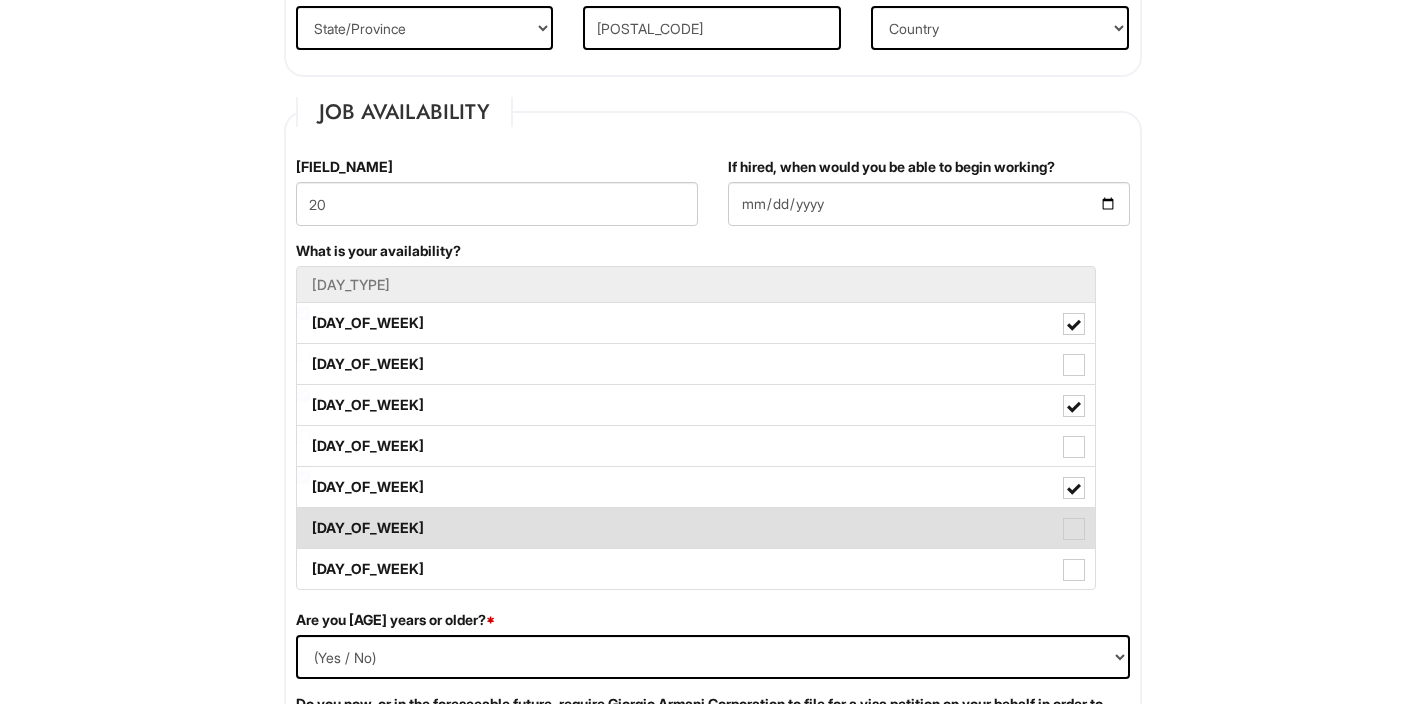 click at bounding box center (1074, 529) 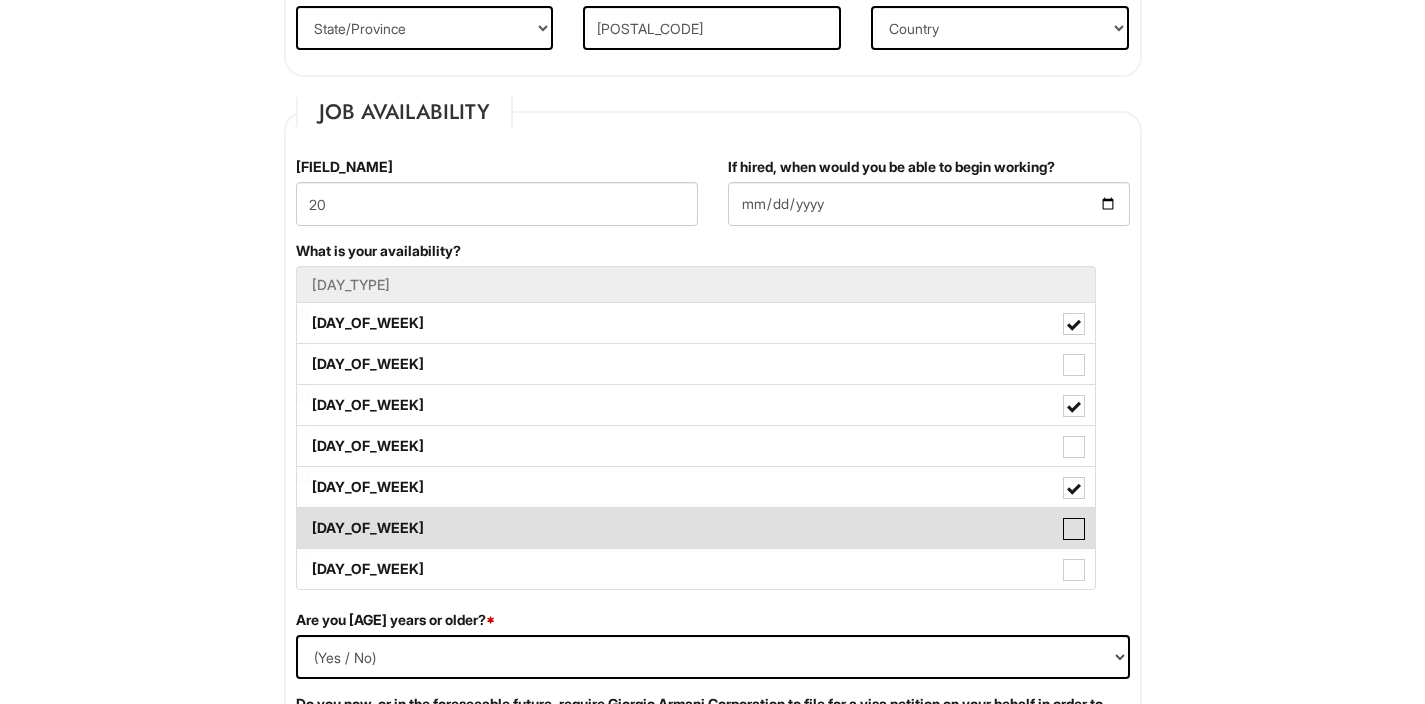 click on "[DAY_OF_WEEK]" at bounding box center (303, 518) 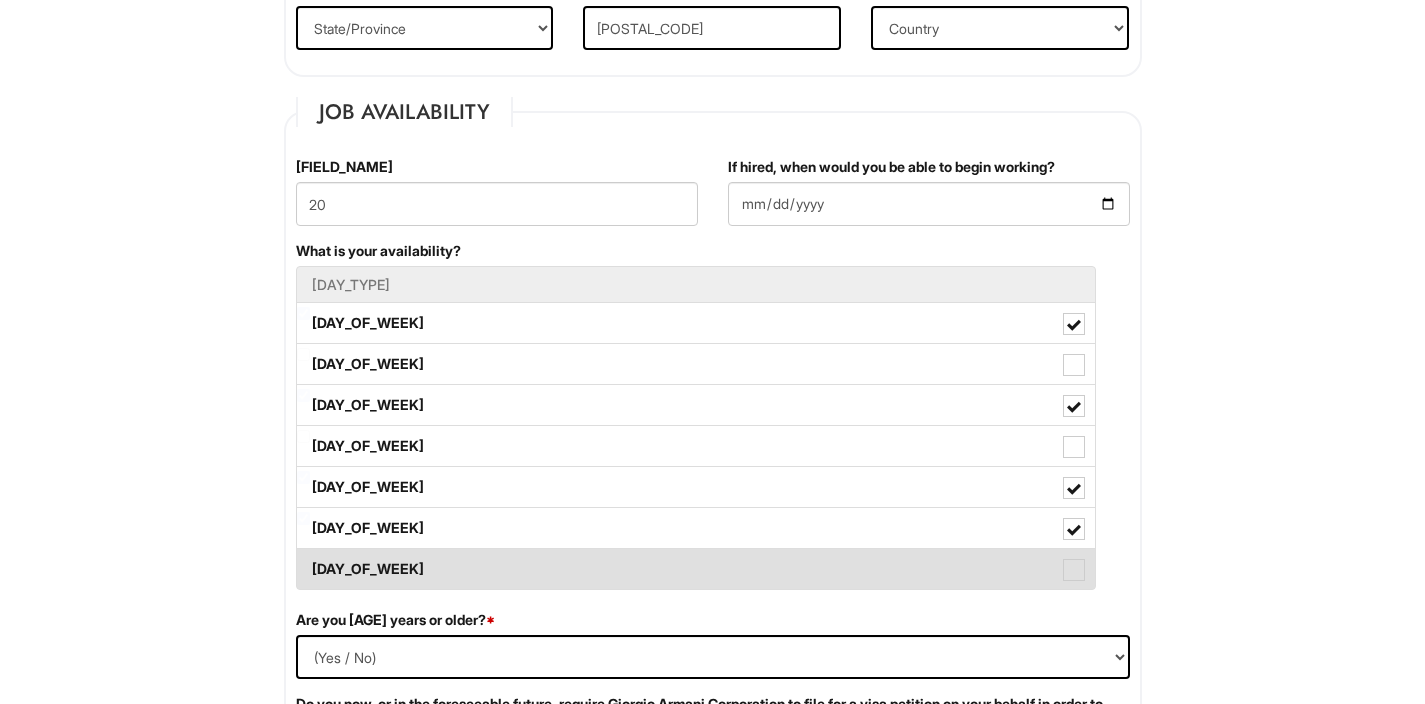 click at bounding box center (1074, 570) 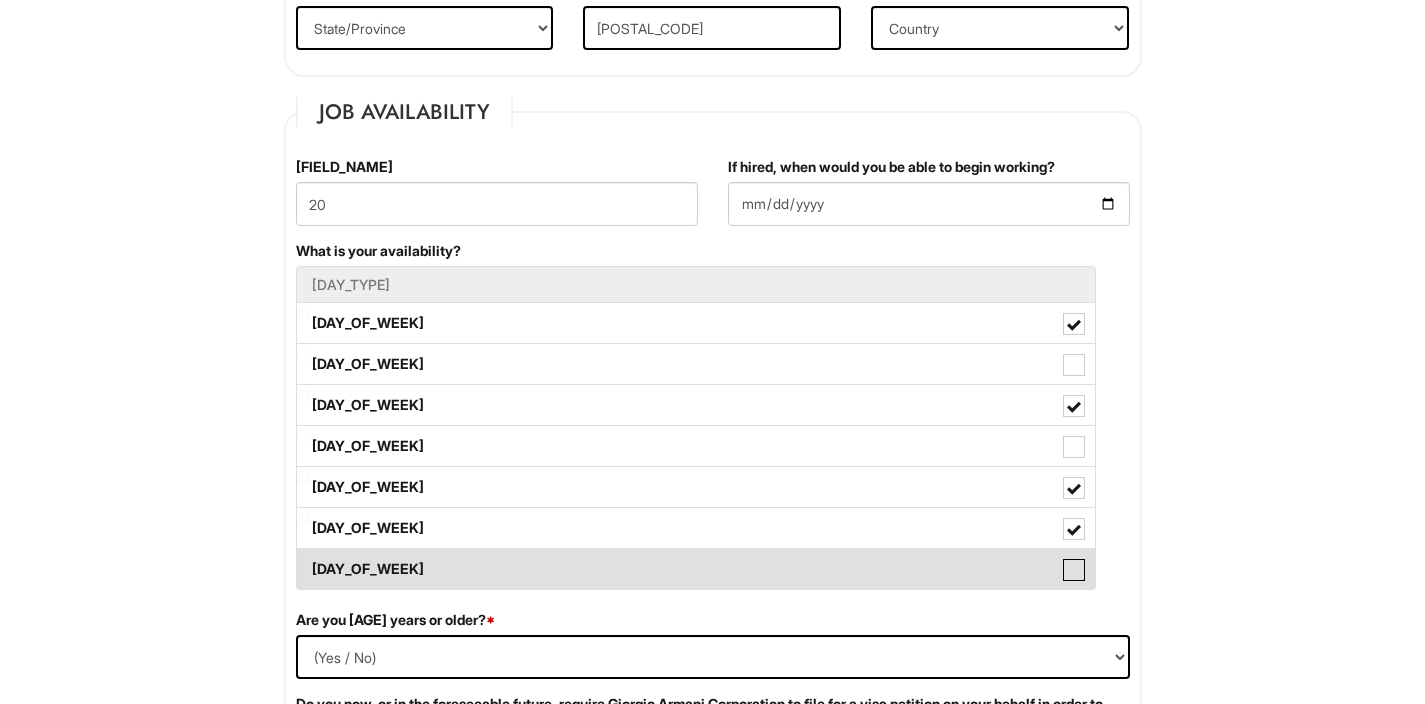 click on "[DAY_OF_WEEK]" at bounding box center (303, 559) 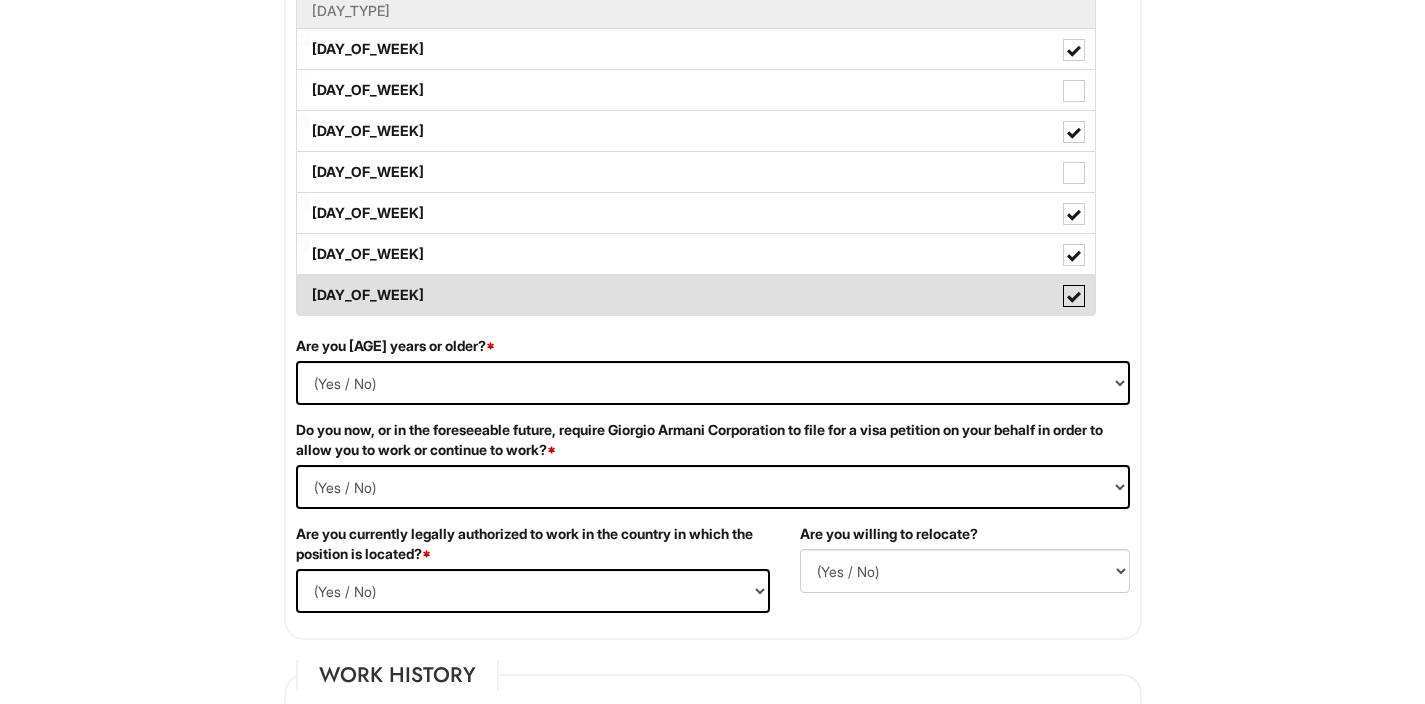 scroll, scrollTop: 1029, scrollLeft: 0, axis: vertical 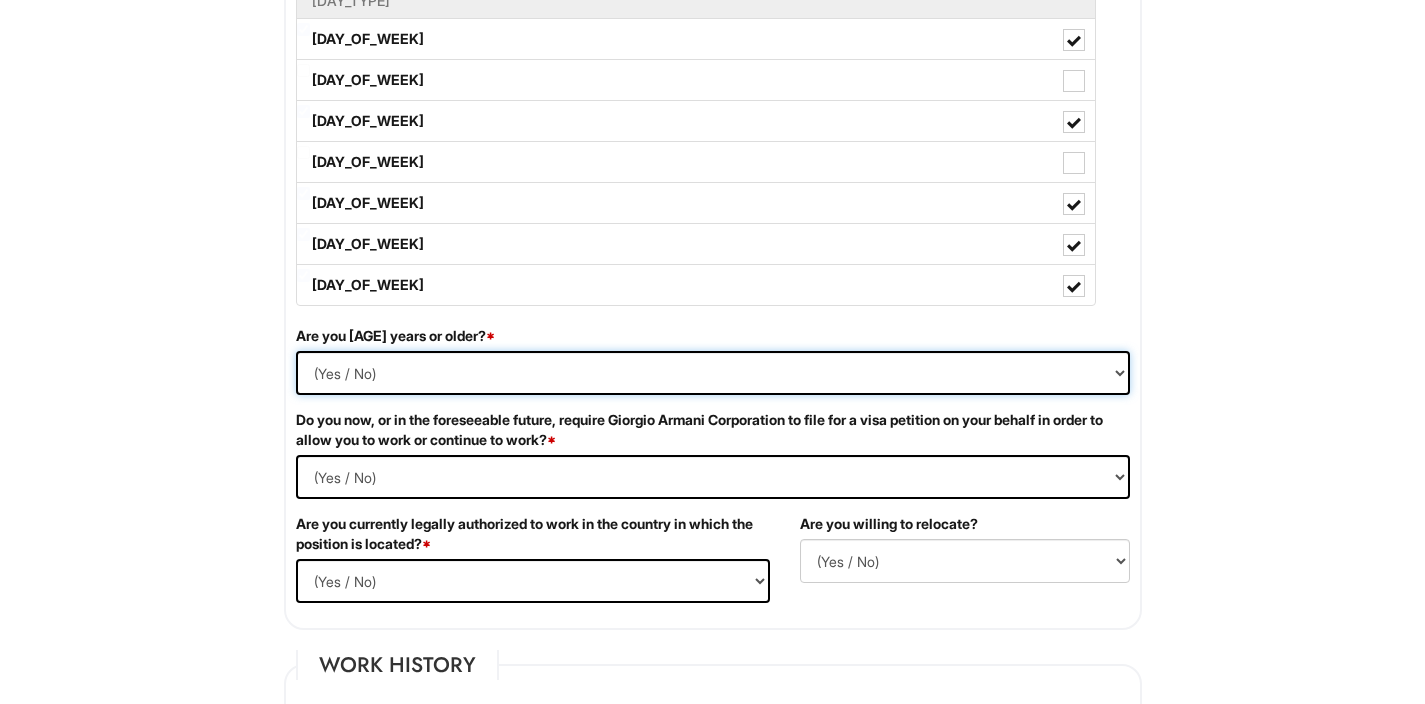 click on "(Yes / No) Yes No" at bounding box center [713, 373] 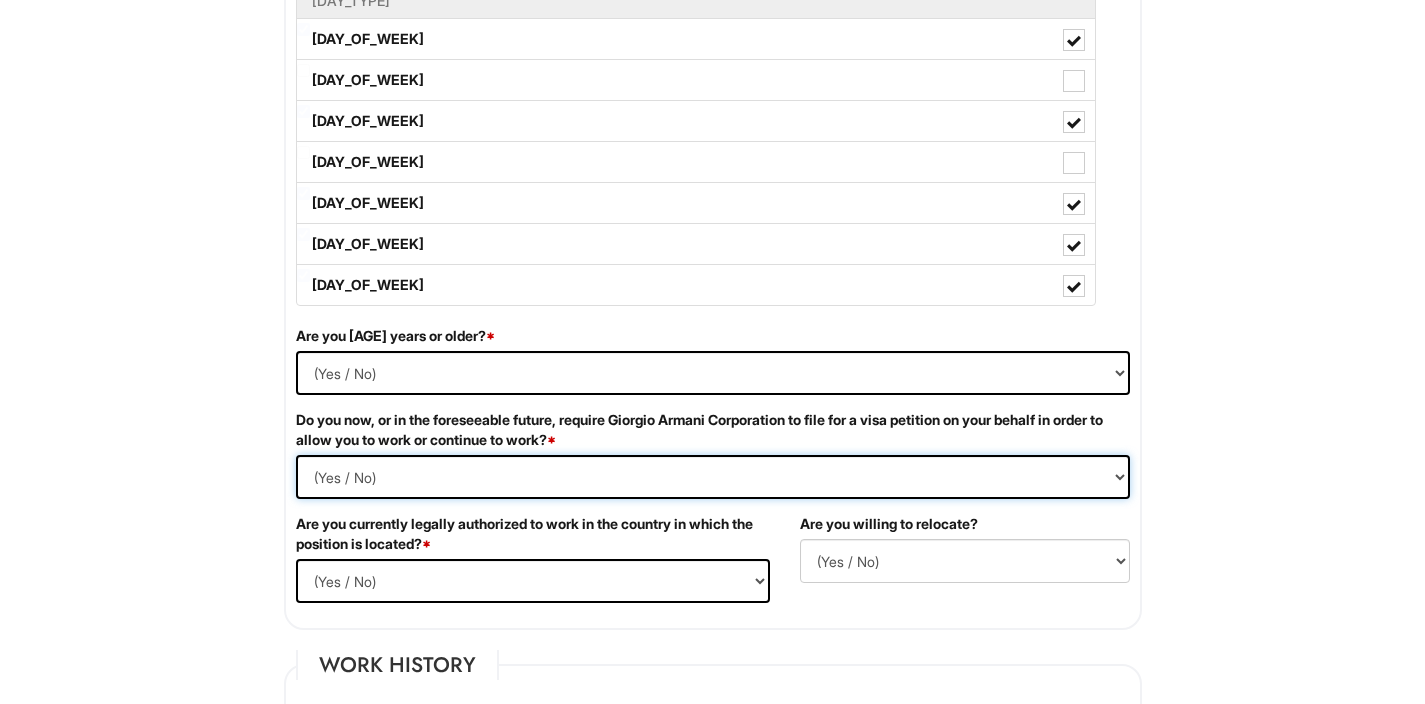 click on "(Yes / No) Yes No" at bounding box center [713, 477] 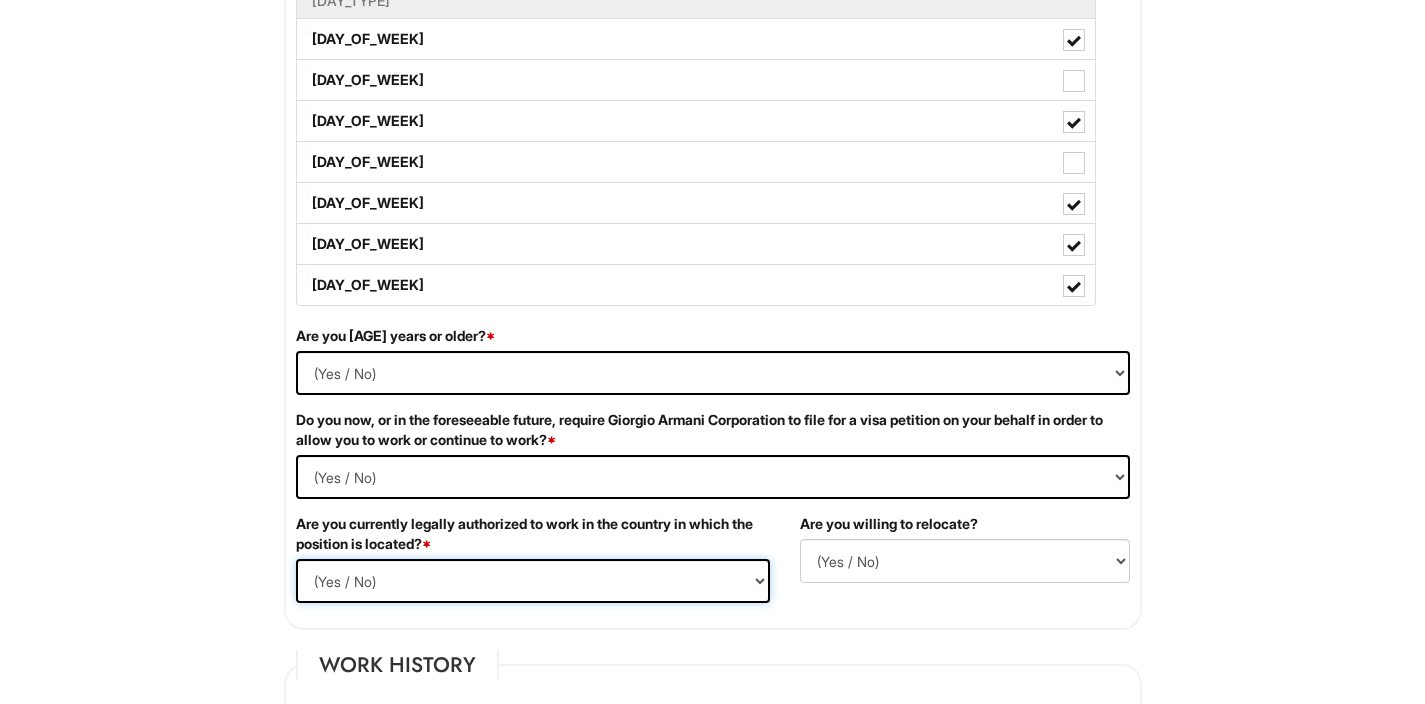 click on "(Yes / No) Yes No" at bounding box center [533, 581] 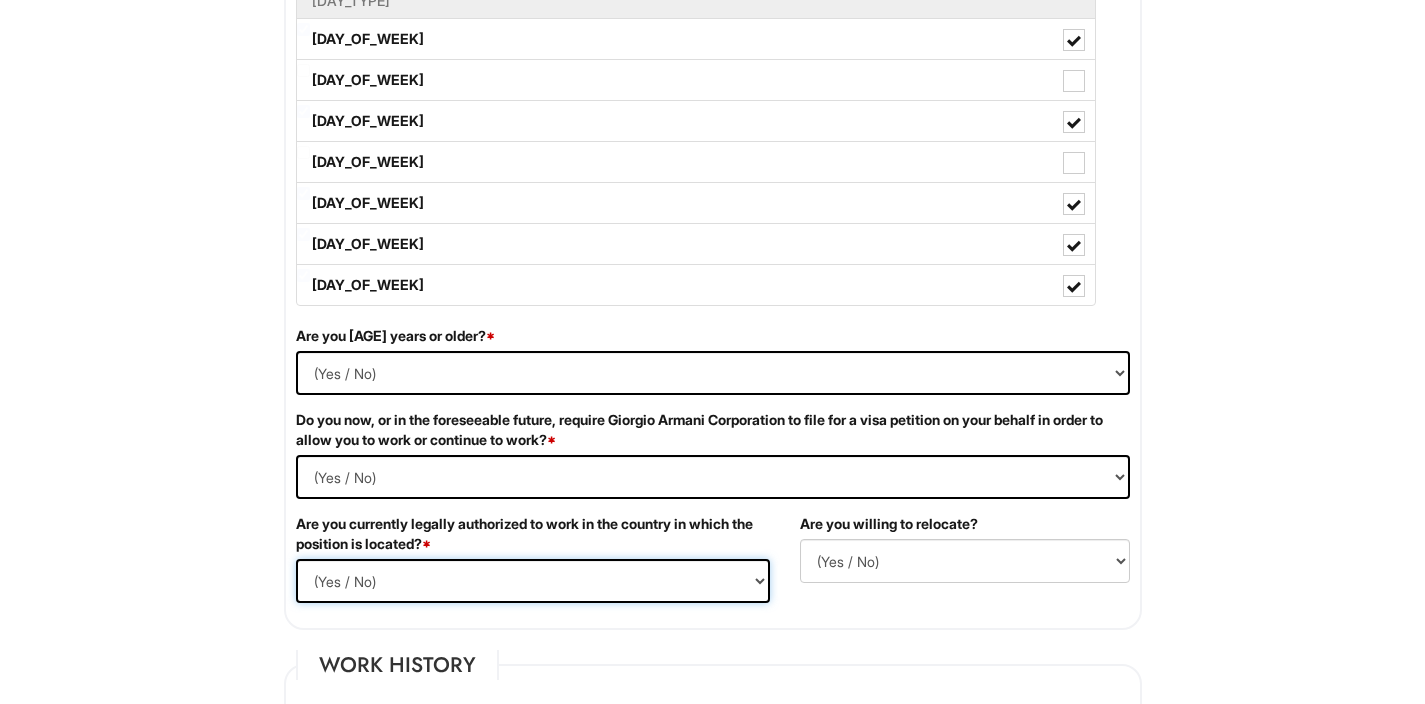 click on "(Yes / No) Yes No" at bounding box center (533, 581) 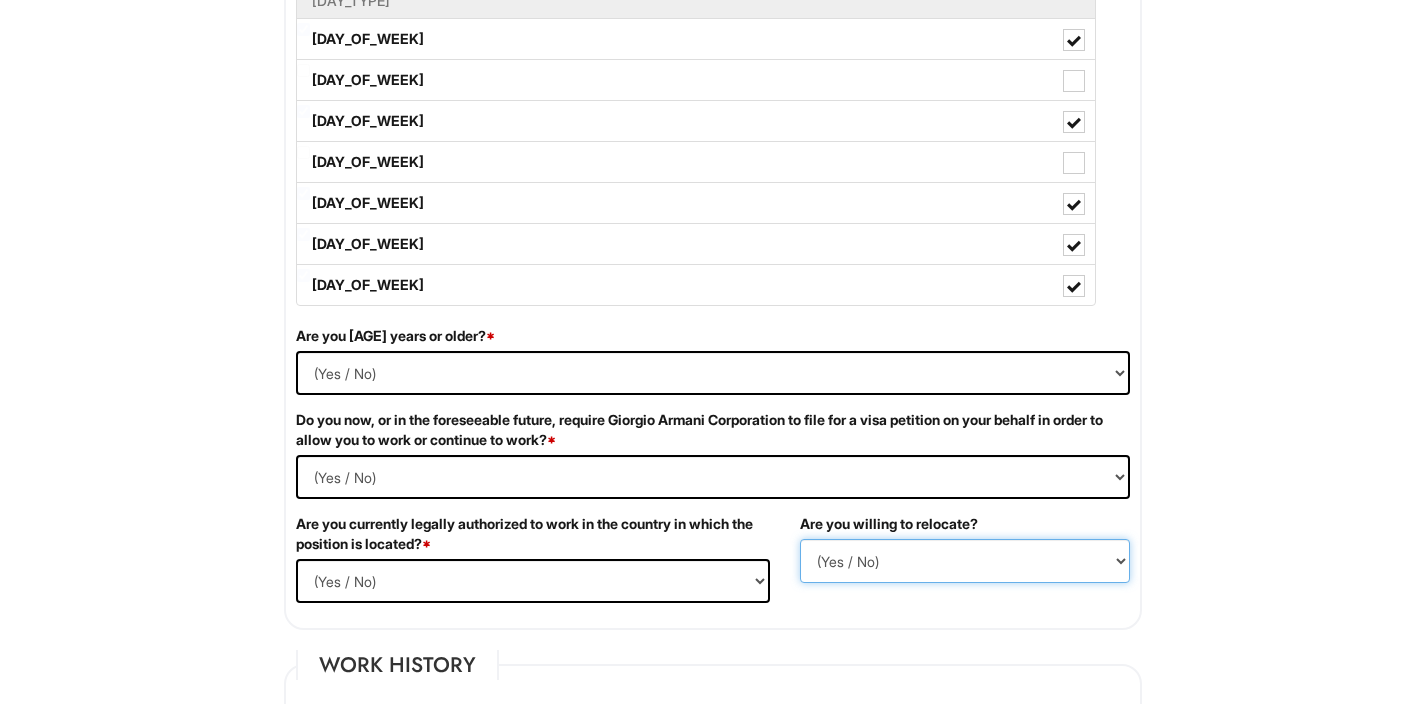 click on "(Yes / No) No Yes" at bounding box center [965, 561] 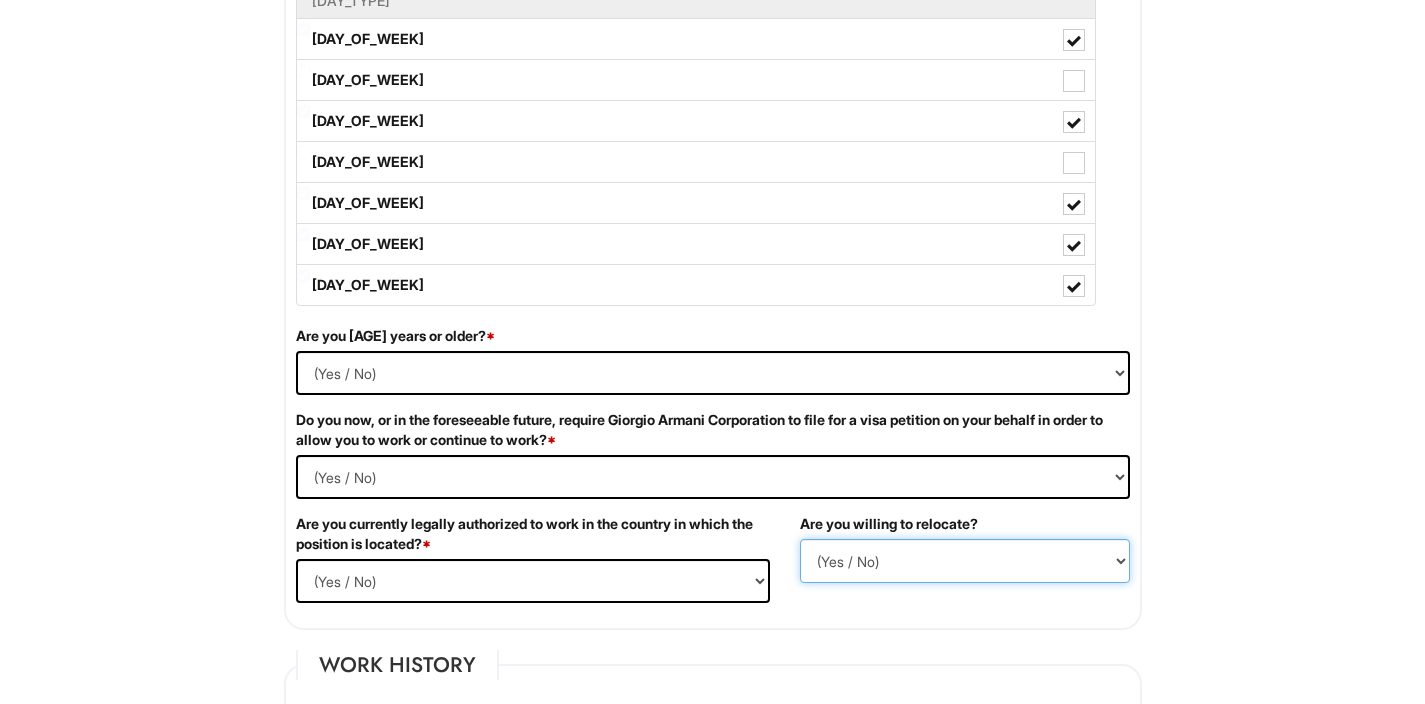 select on "[LETTER]" 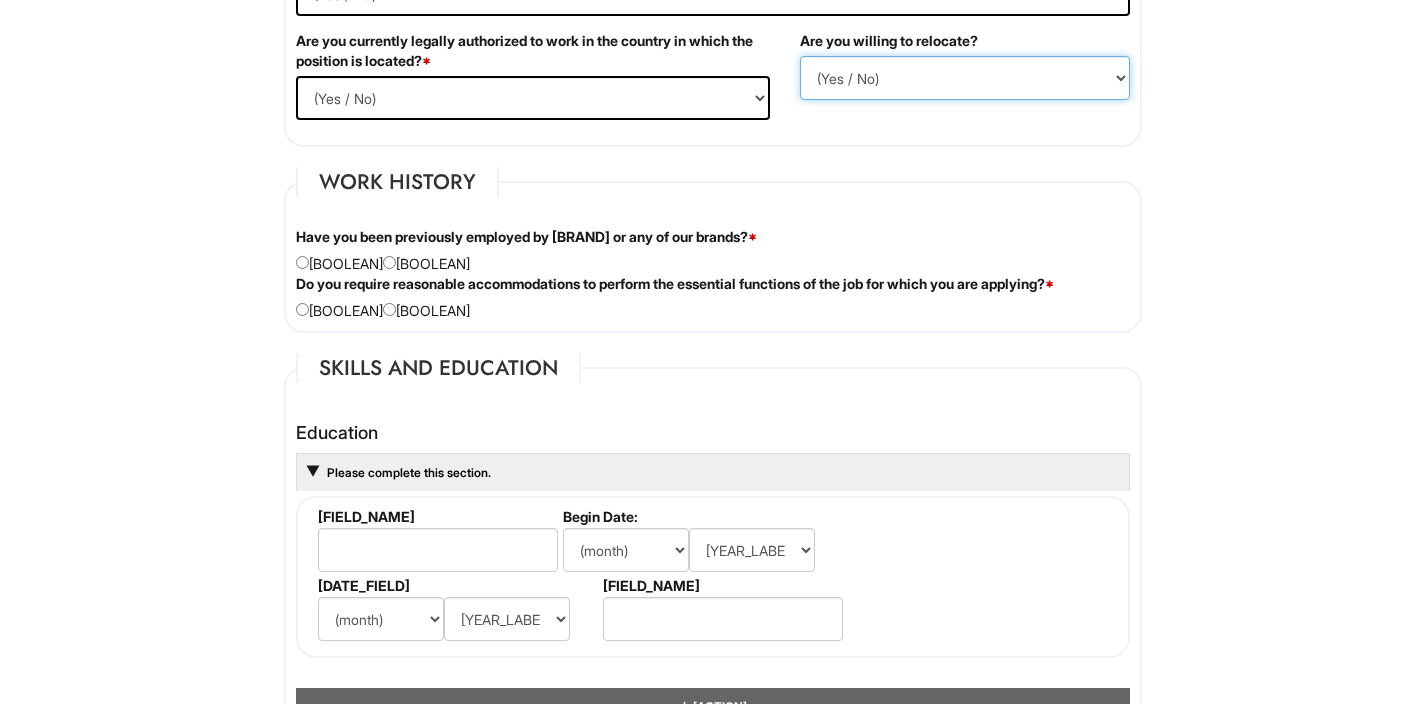 scroll, scrollTop: 1513, scrollLeft: 0, axis: vertical 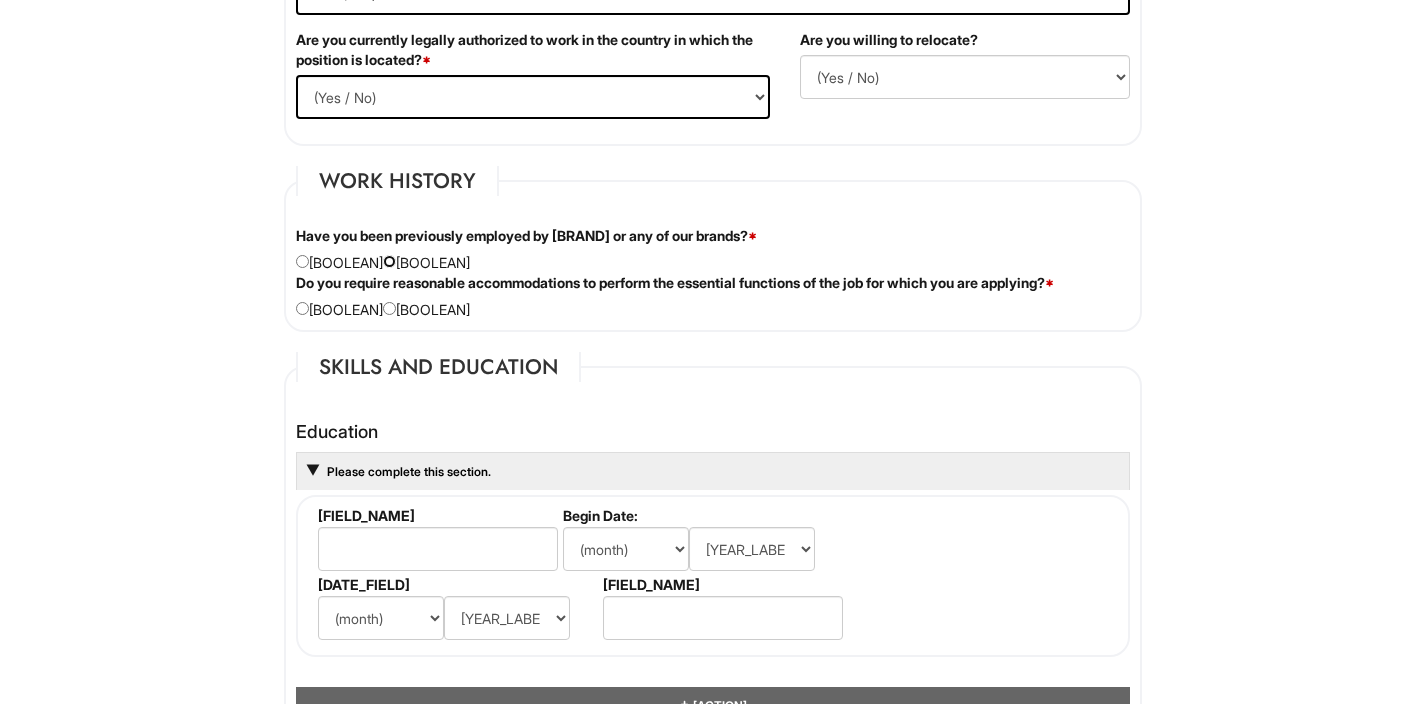 click at bounding box center [389, 261] 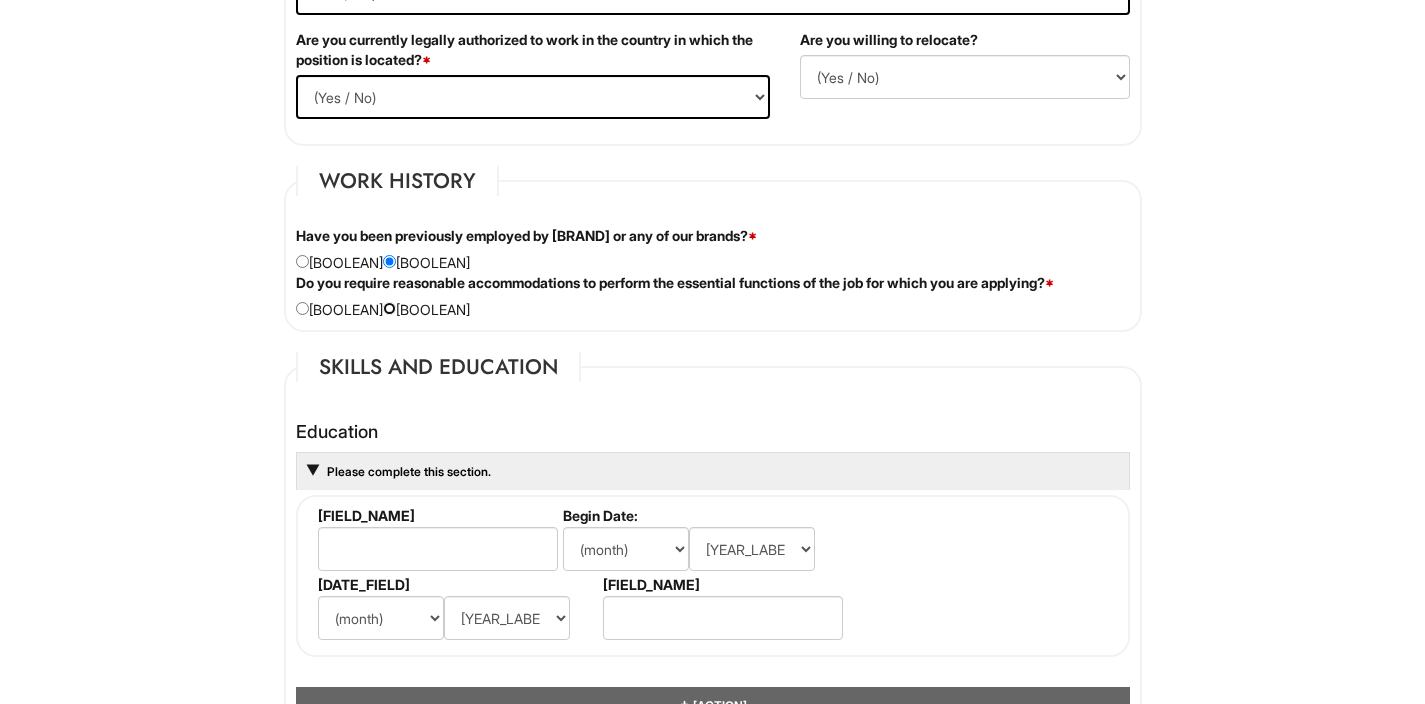 click at bounding box center [389, 308] 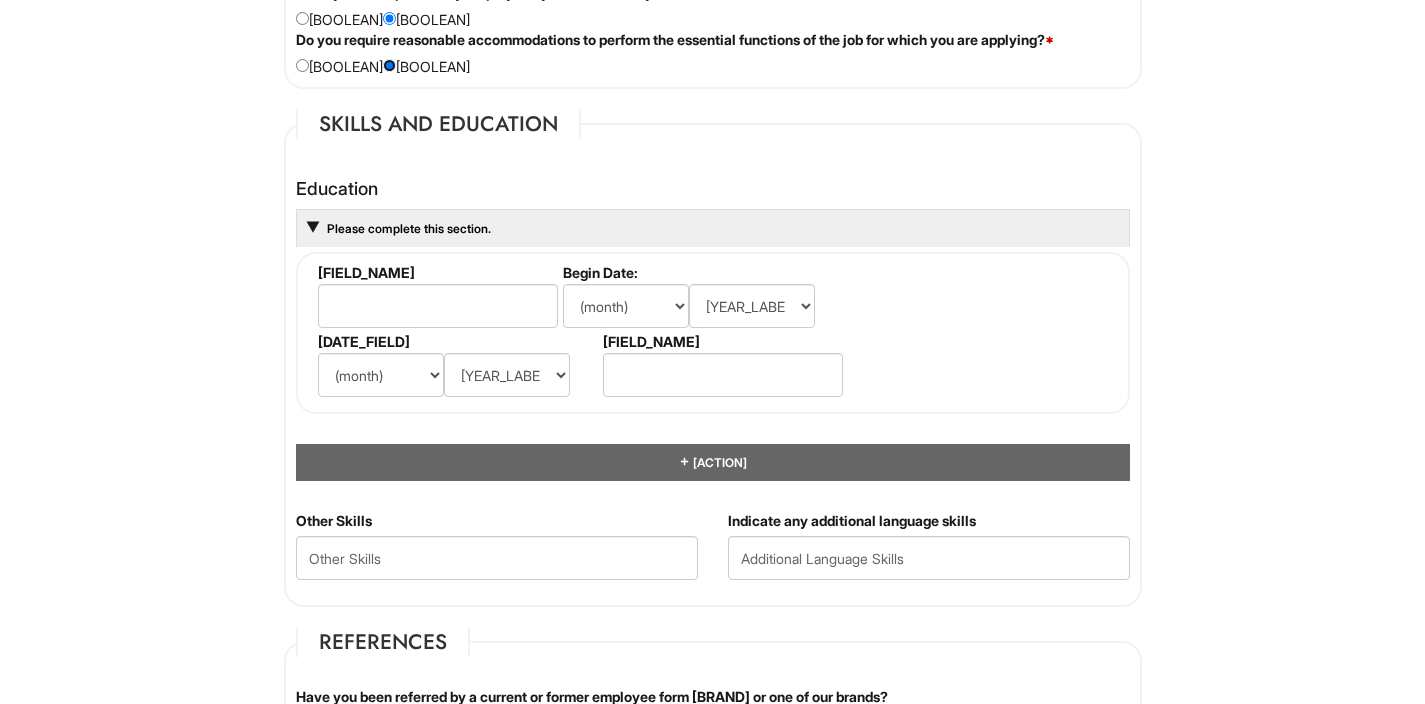 scroll, scrollTop: 1763, scrollLeft: 0, axis: vertical 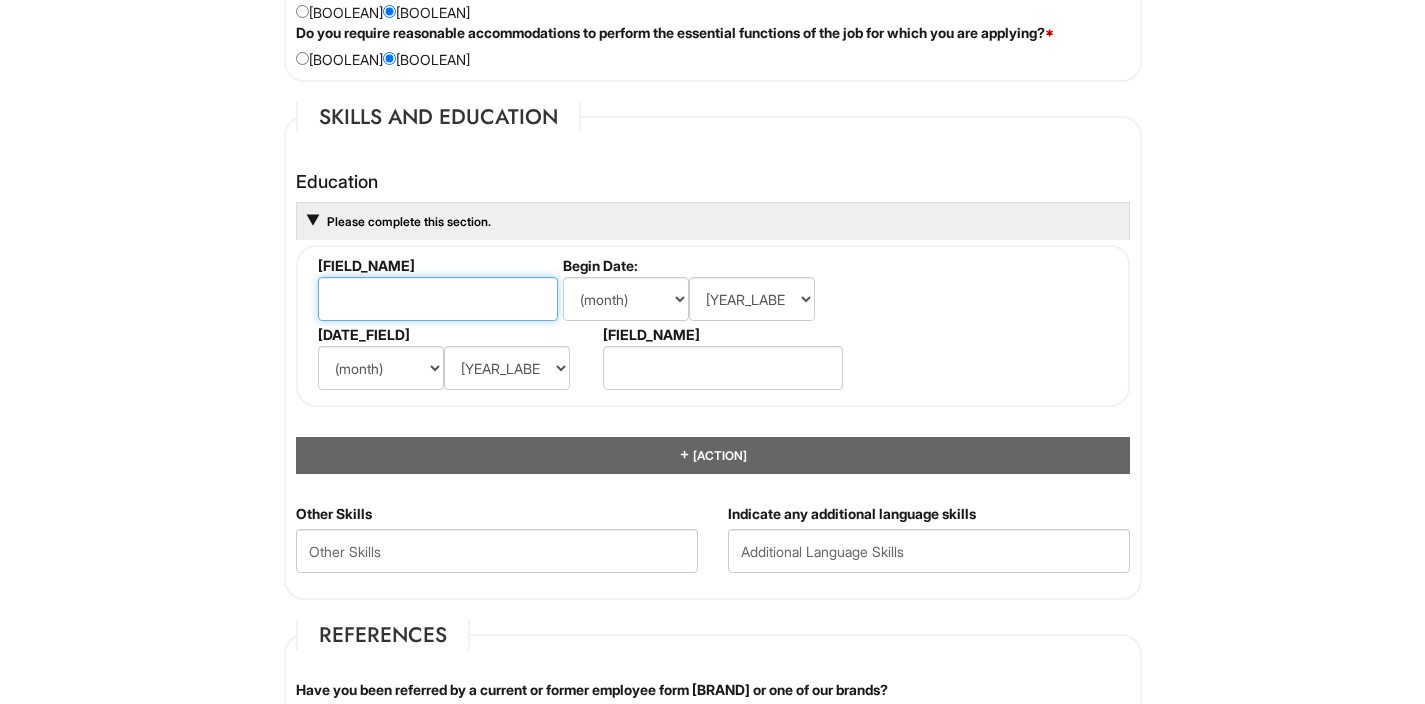 click at bounding box center (438, 299) 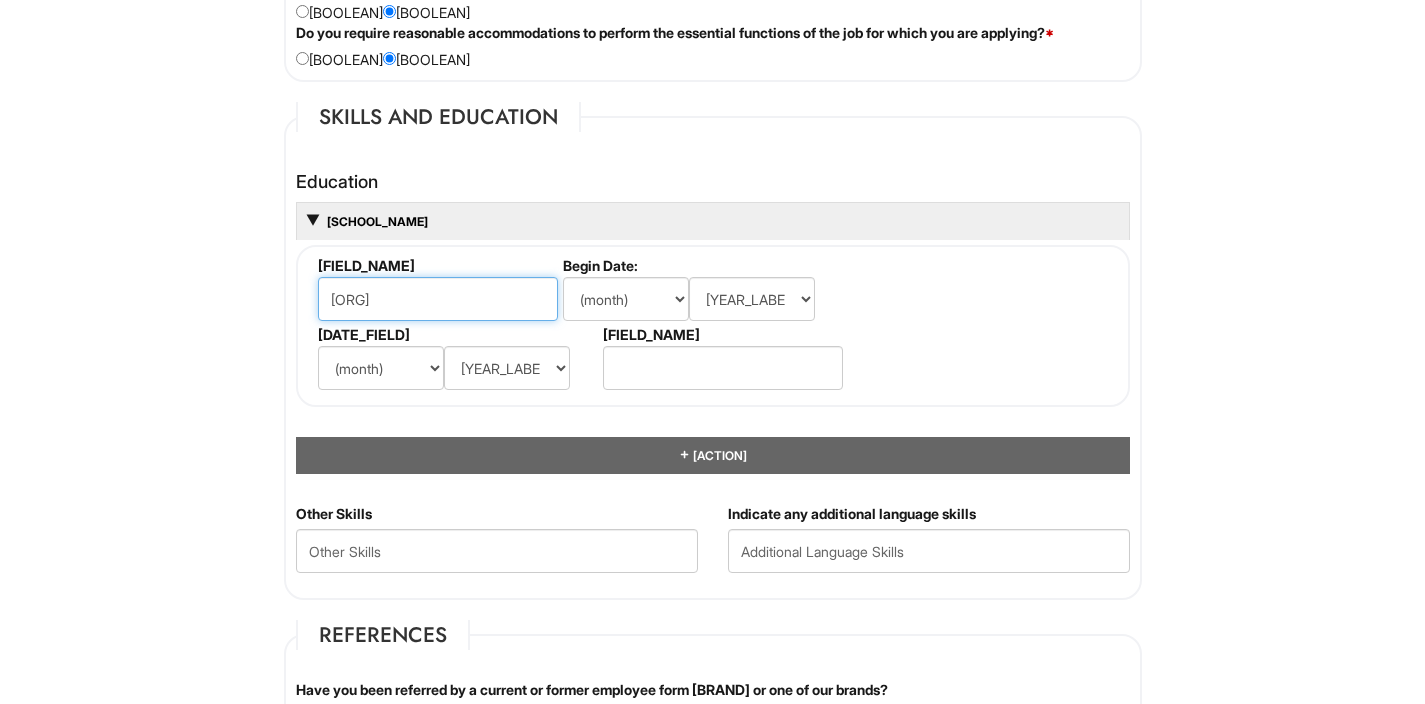 scroll, scrollTop: 0, scrollLeft: 5, axis: horizontal 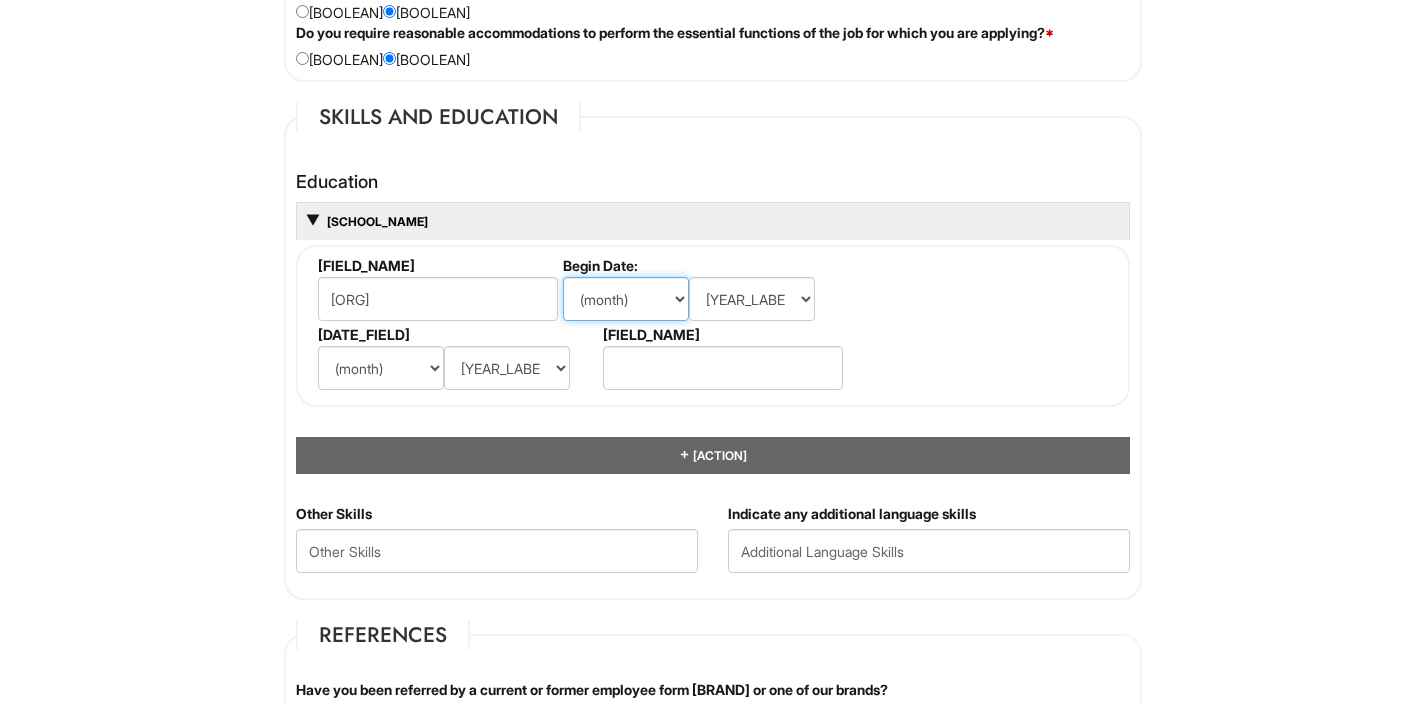 click on "(month) [MONTH] [MONTH] [MONTH] [MONTH] [MONTH] [MONTH] [MONTH] [MONTH] [MONTH] [MONTH] [MONTH] [MONTH]" at bounding box center [626, 299] 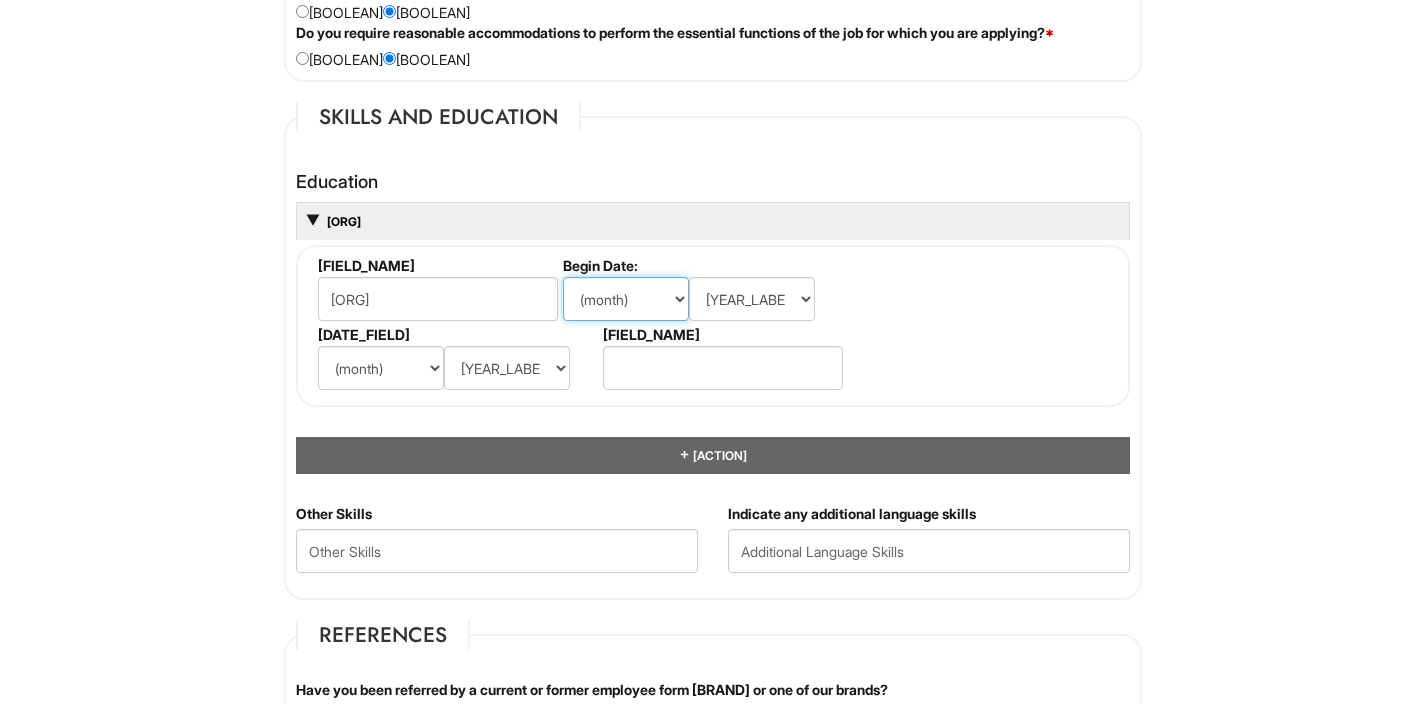 scroll, scrollTop: 0, scrollLeft: 0, axis: both 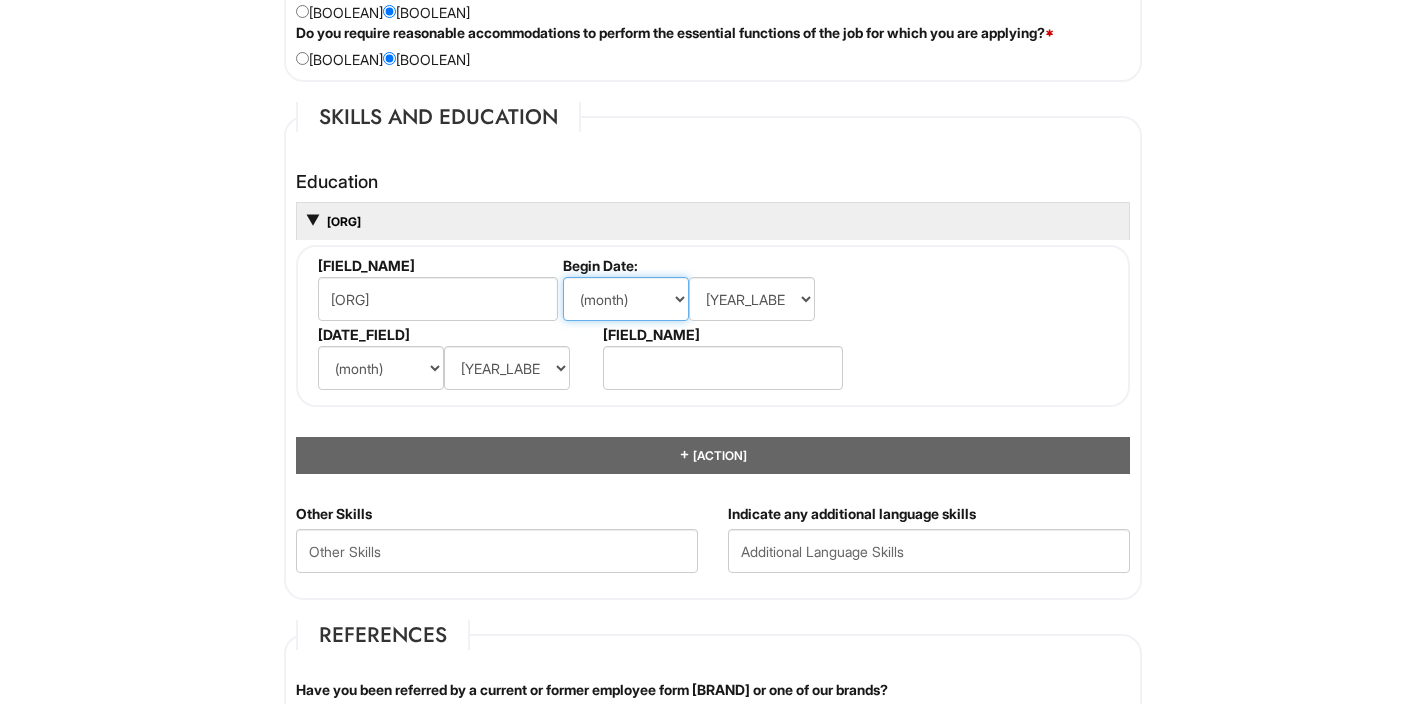 select on "[NUMBER]" 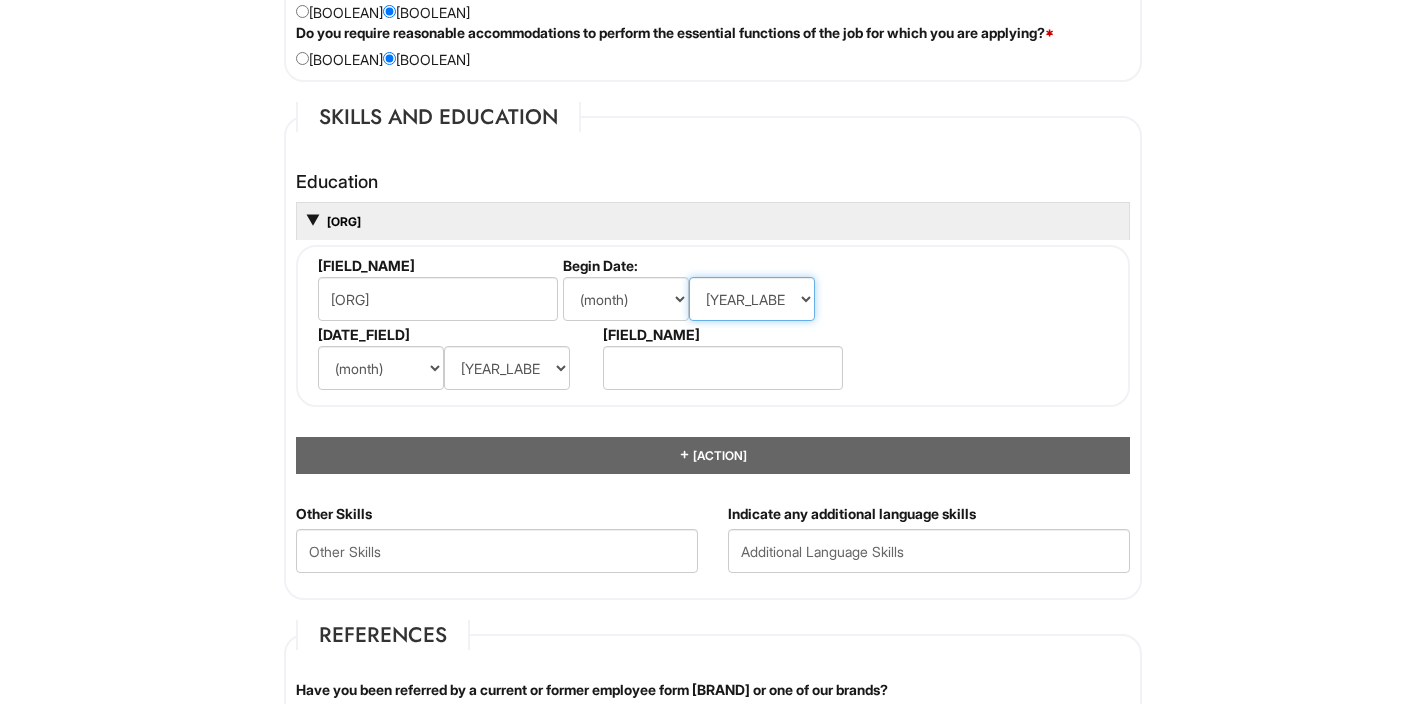 click on "(year) [YEAR_RANGE]" at bounding box center (752, 299) 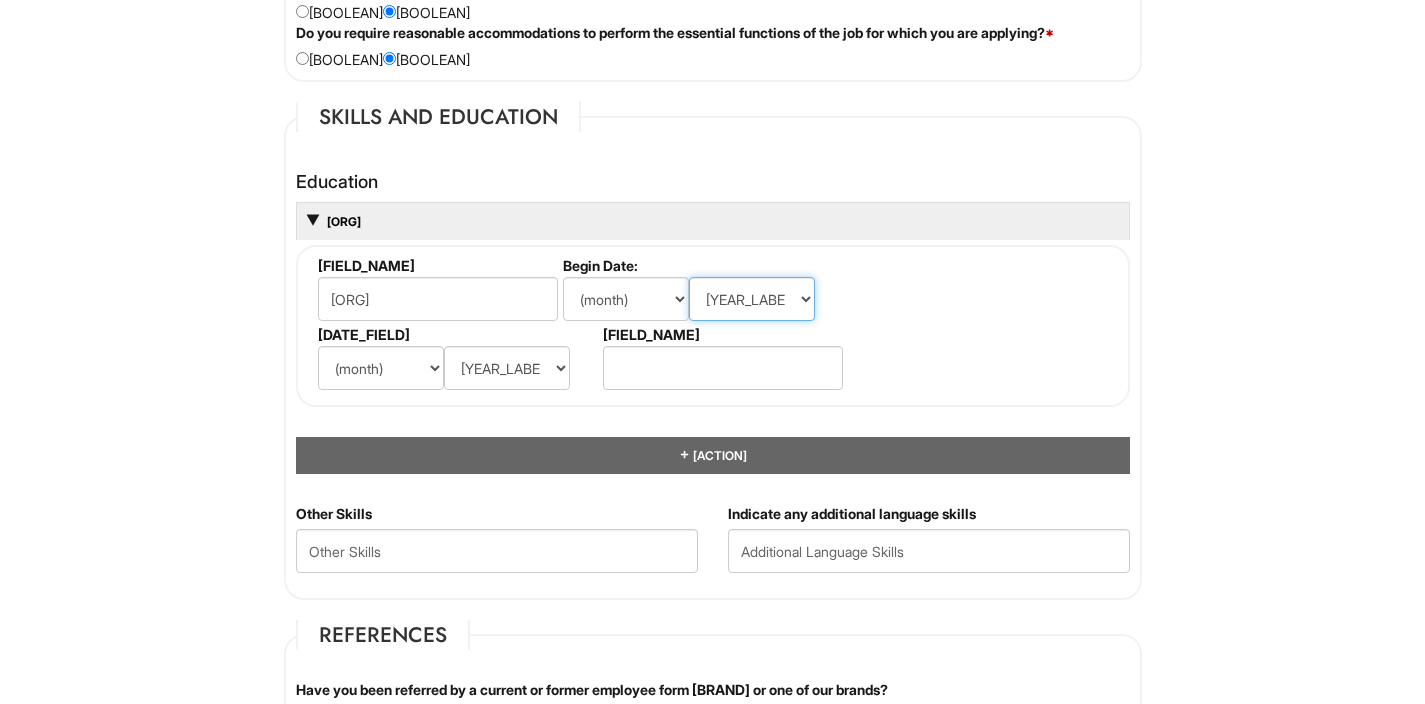 select on "[YEAR]" 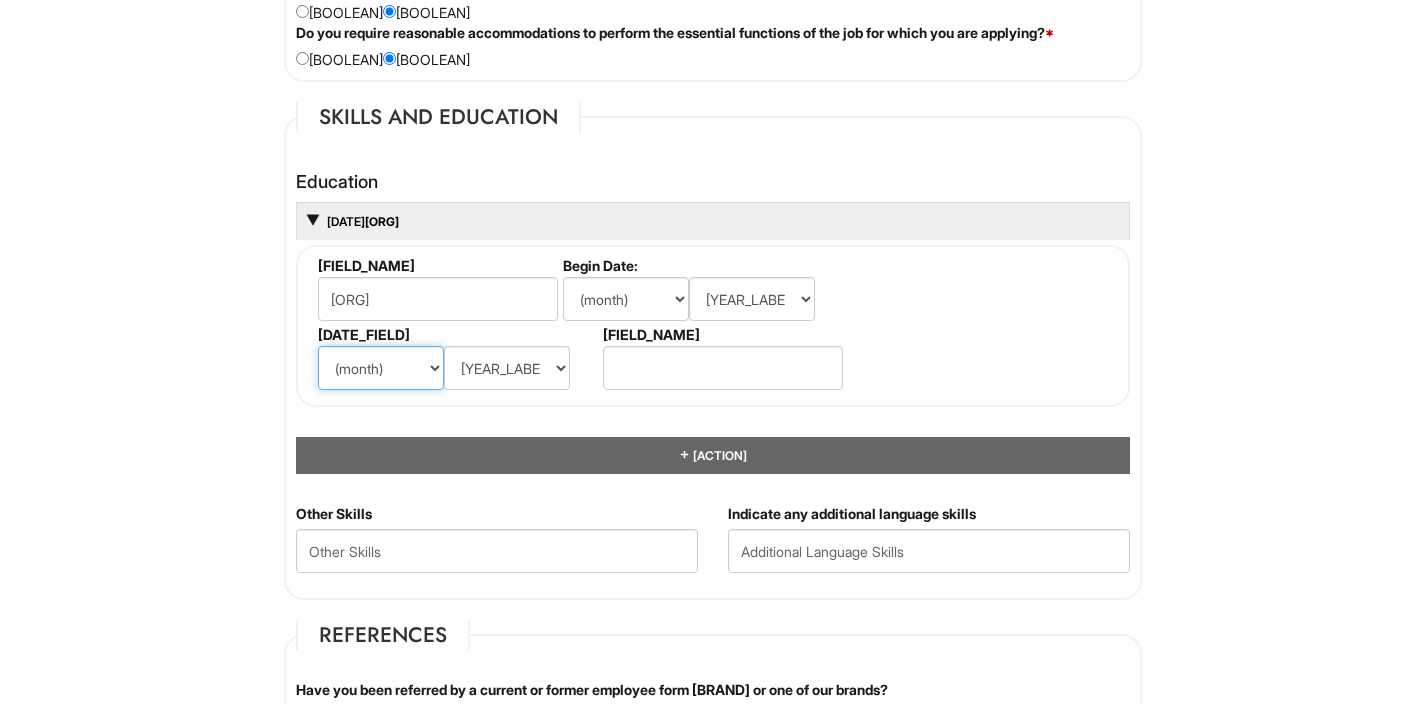 click on "(month) [MONTH] [MONTH] [MONTH] [MONTH] [MONTH] [MONTH] [MONTH] [MONTH] [MONTH] [MONTH] [MONTH] [MONTH]" at bounding box center (381, 368) 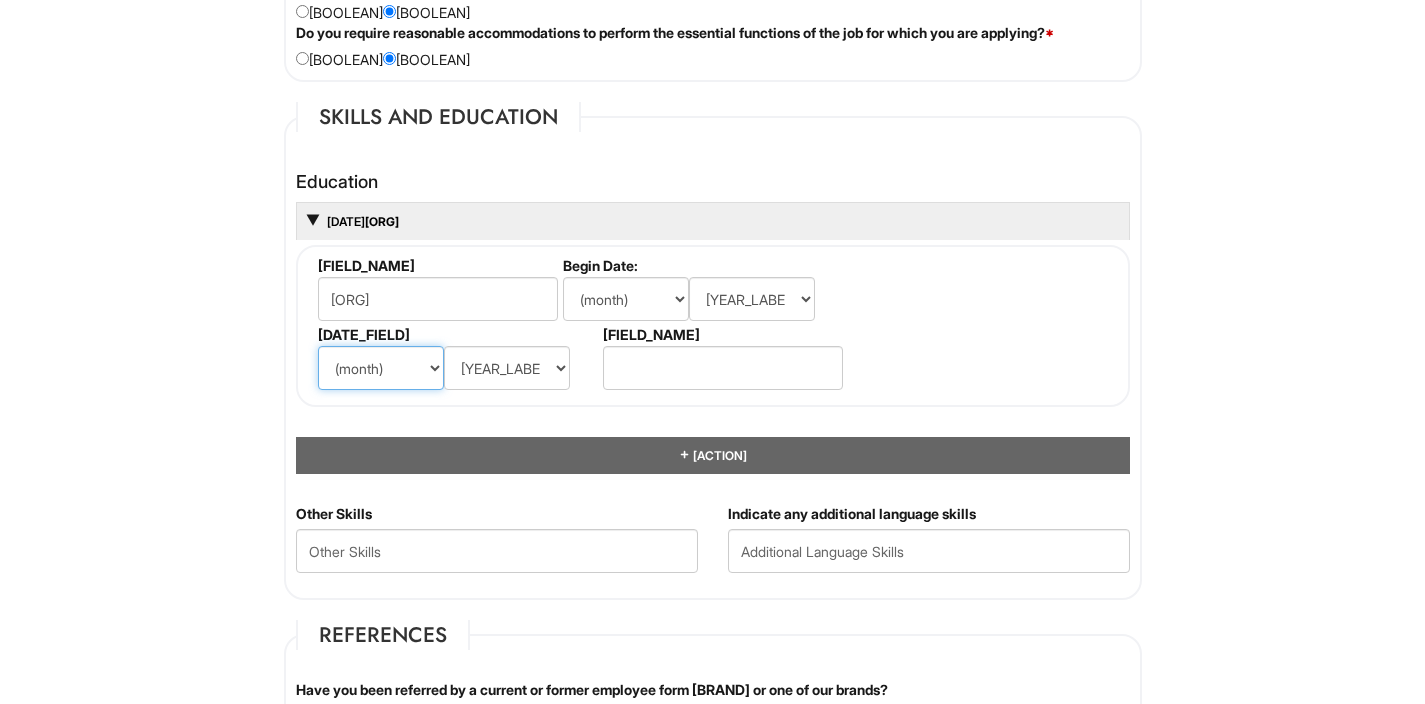 select on "[NUMBER]" 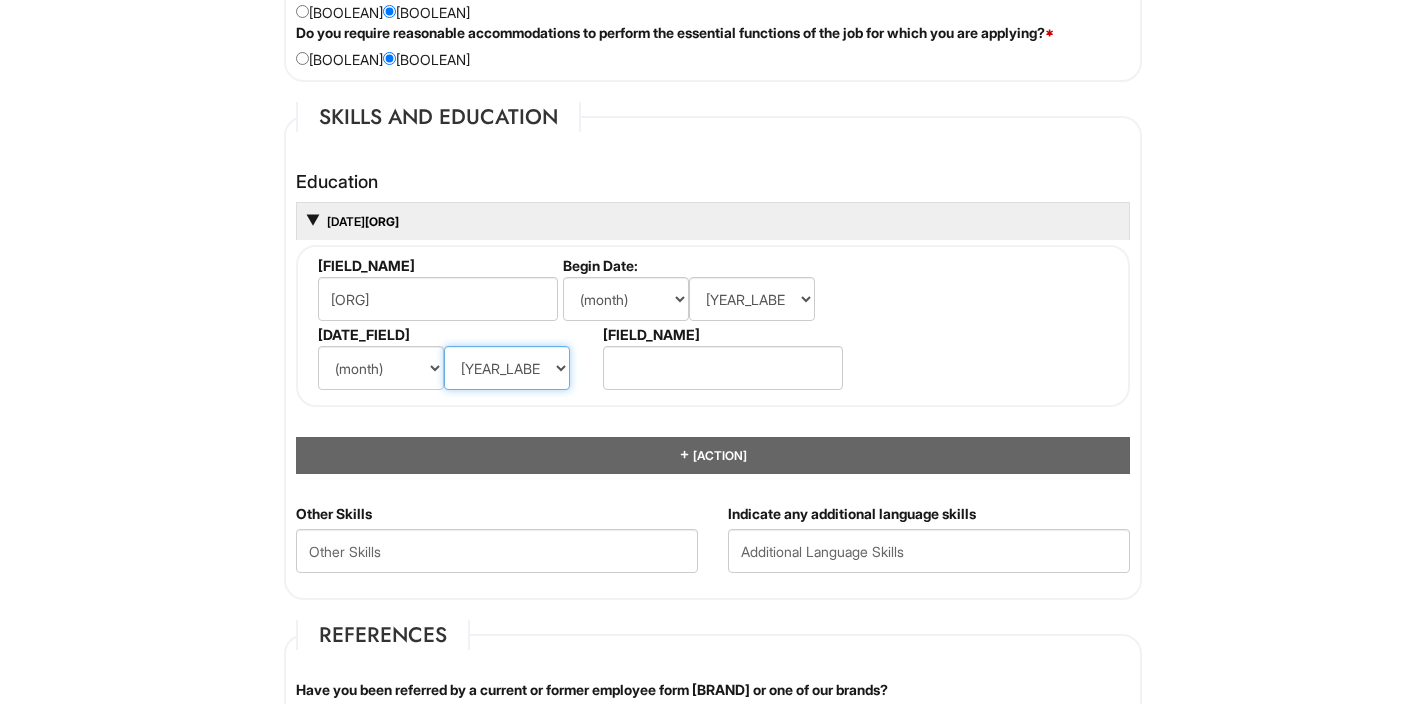 click on "(year) [YEAR_RANGE]" at bounding box center (507, 368) 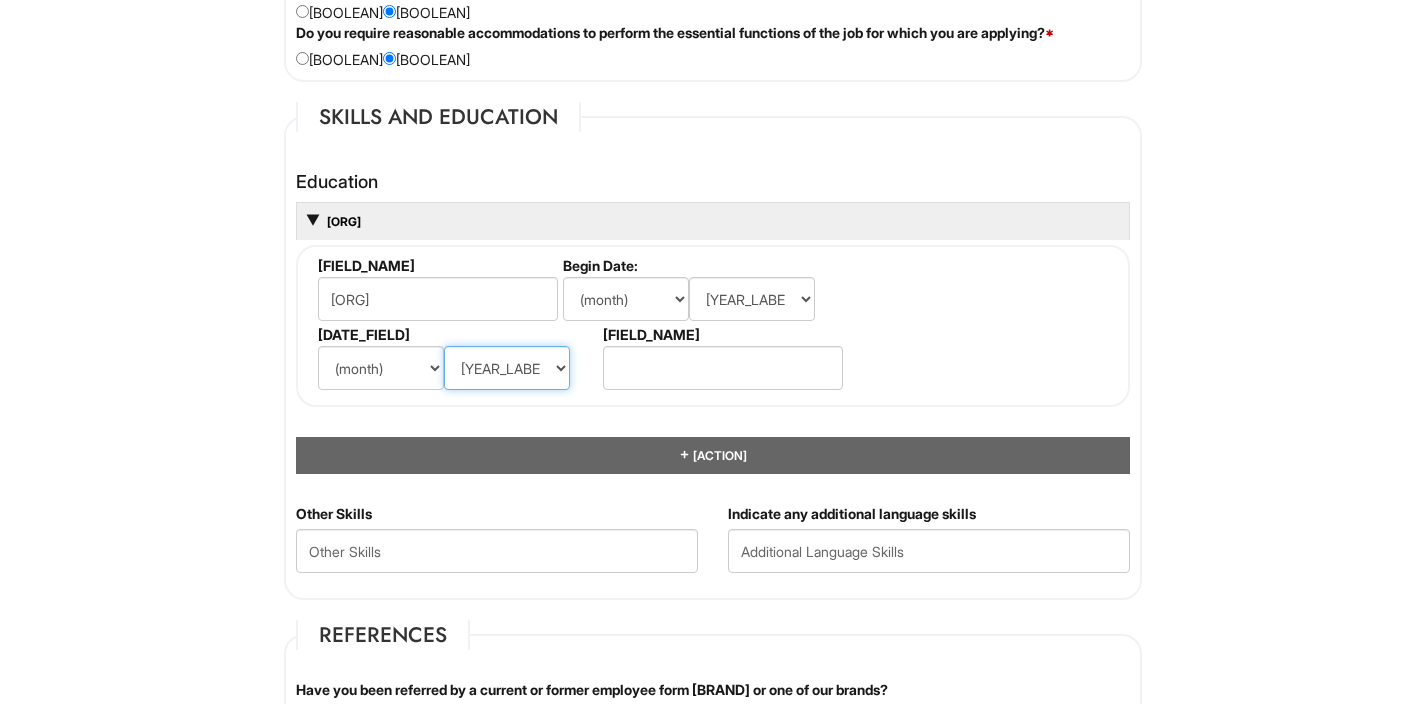select on "[YEAR]" 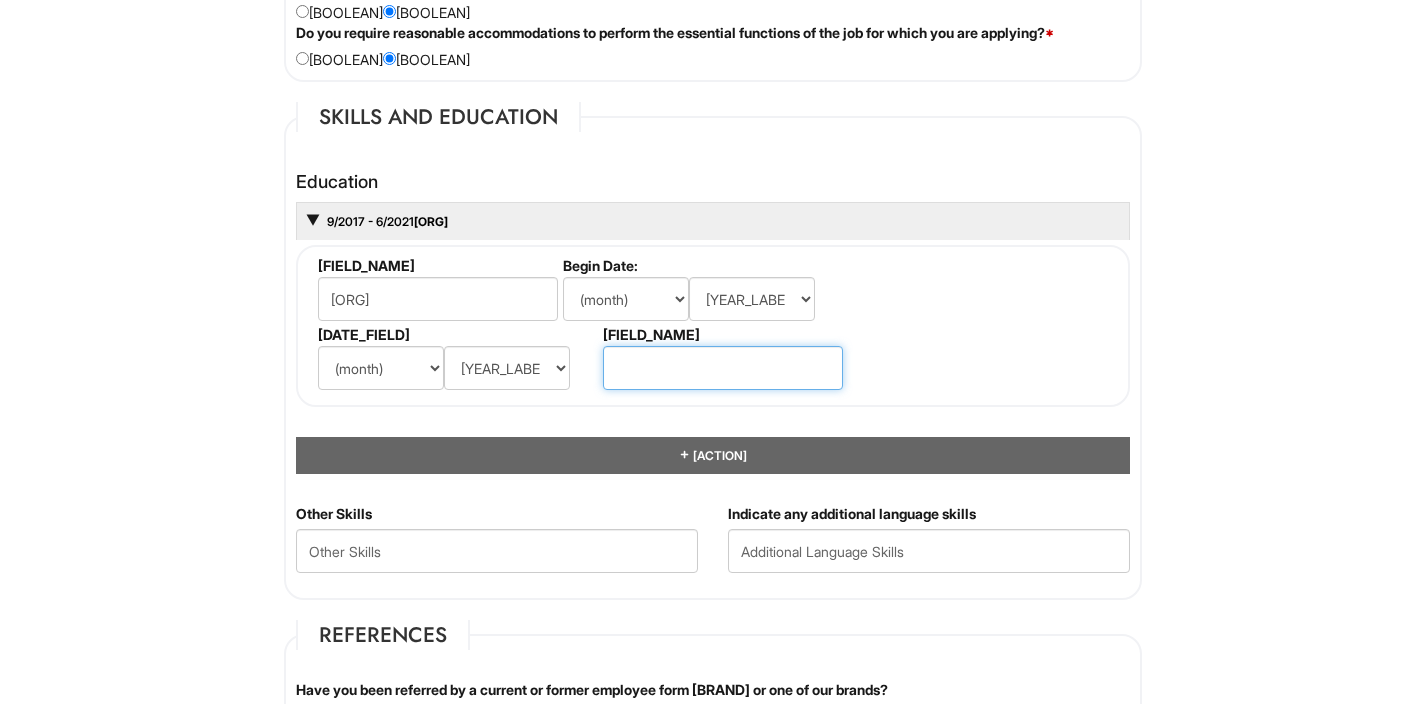 click at bounding box center (723, 368) 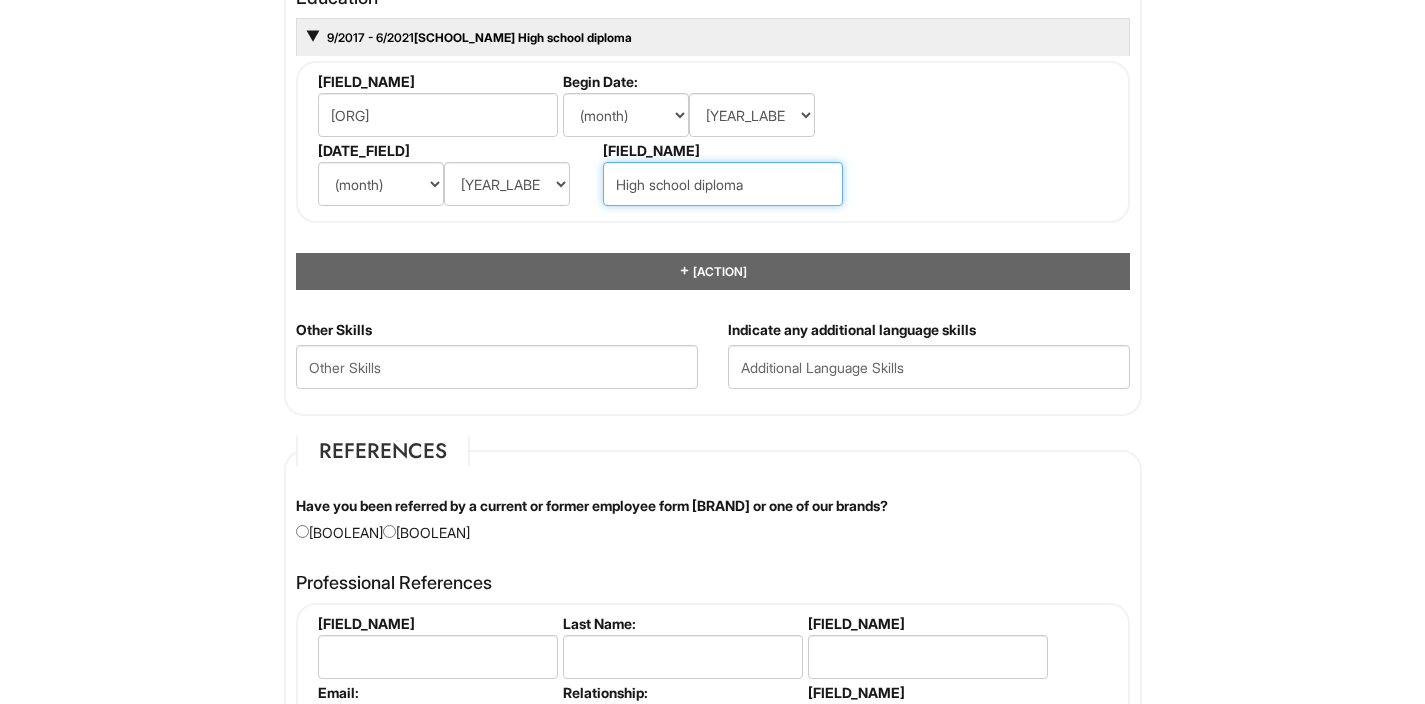 scroll, scrollTop: 1948, scrollLeft: 0, axis: vertical 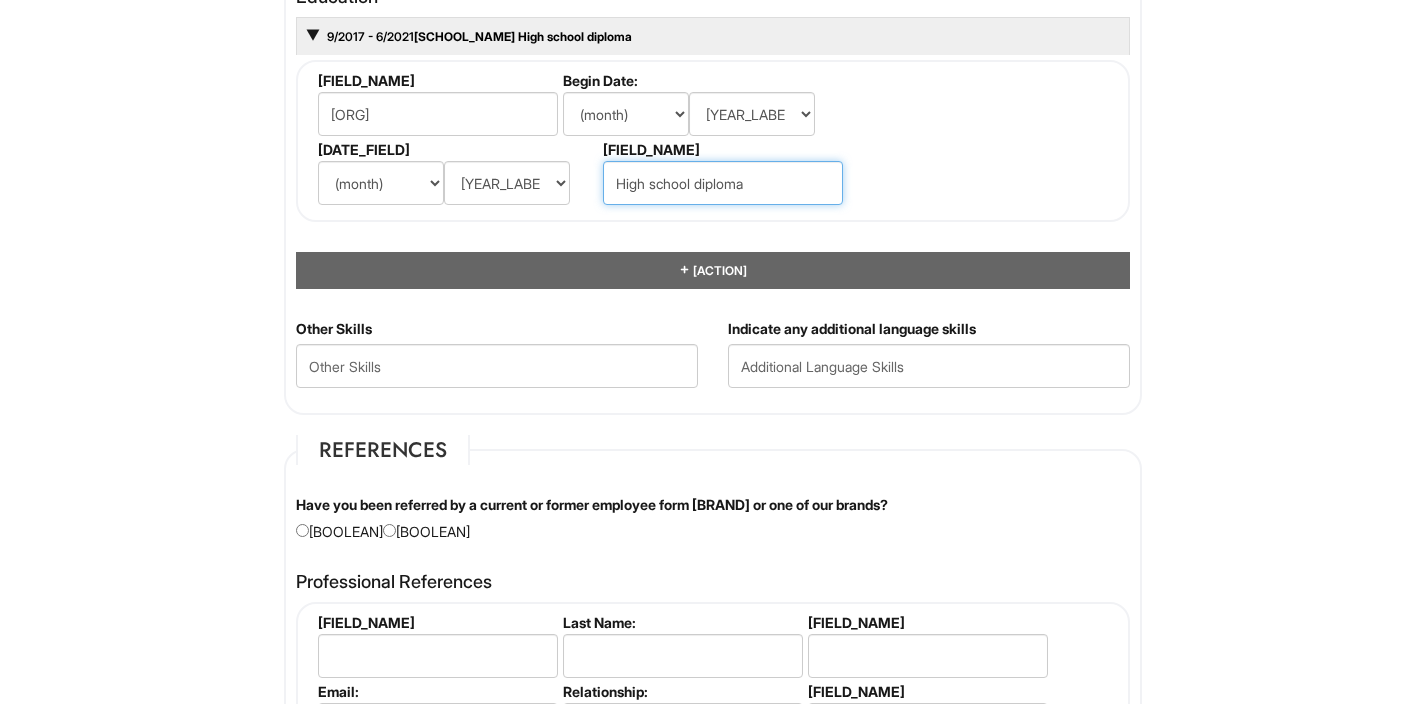 type on "High school diploma" 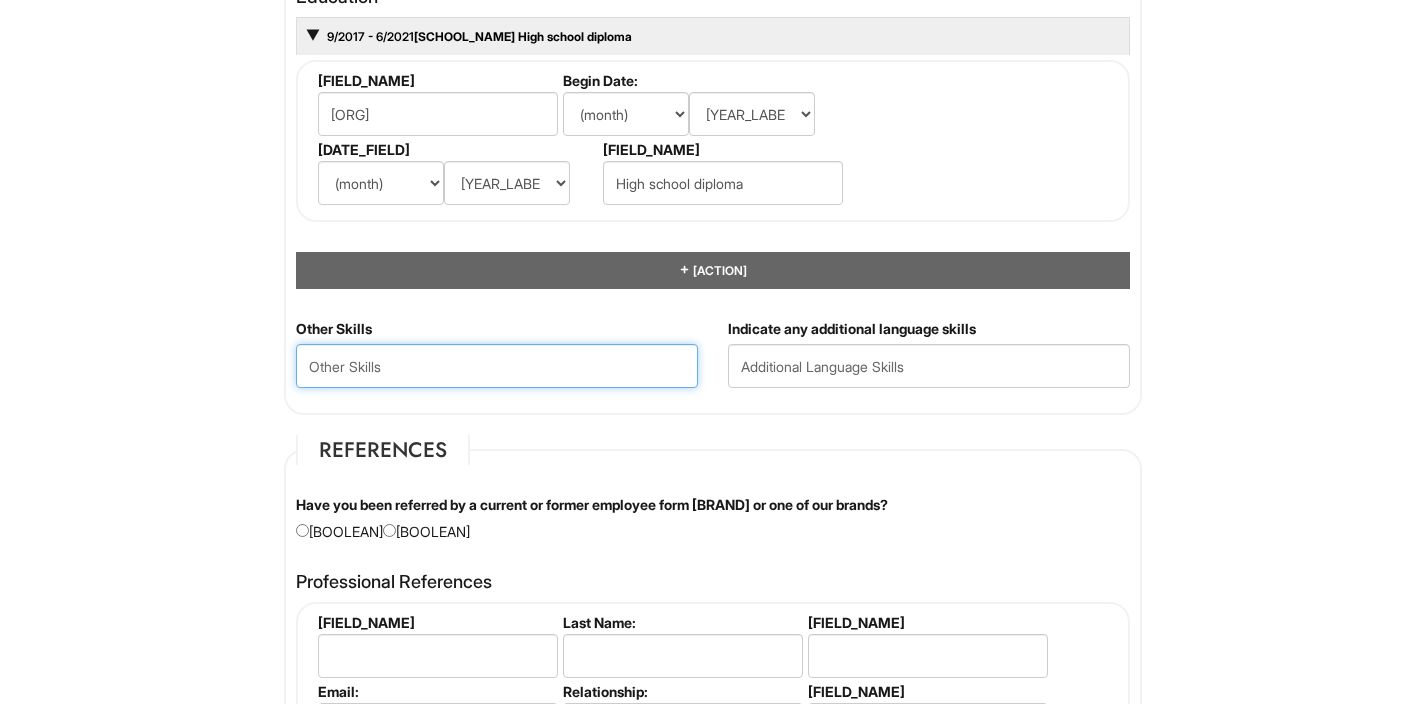 click at bounding box center [497, 366] 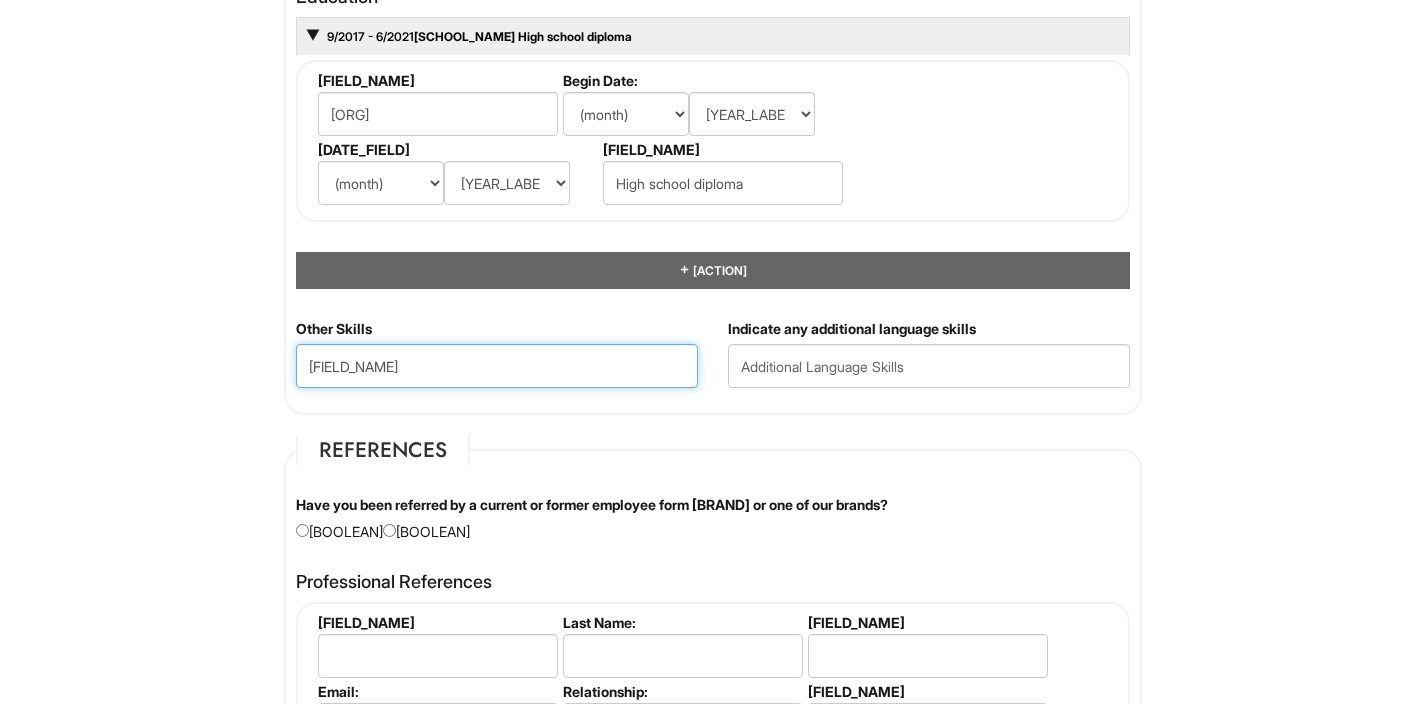 type on "[FIELD_NAME]" 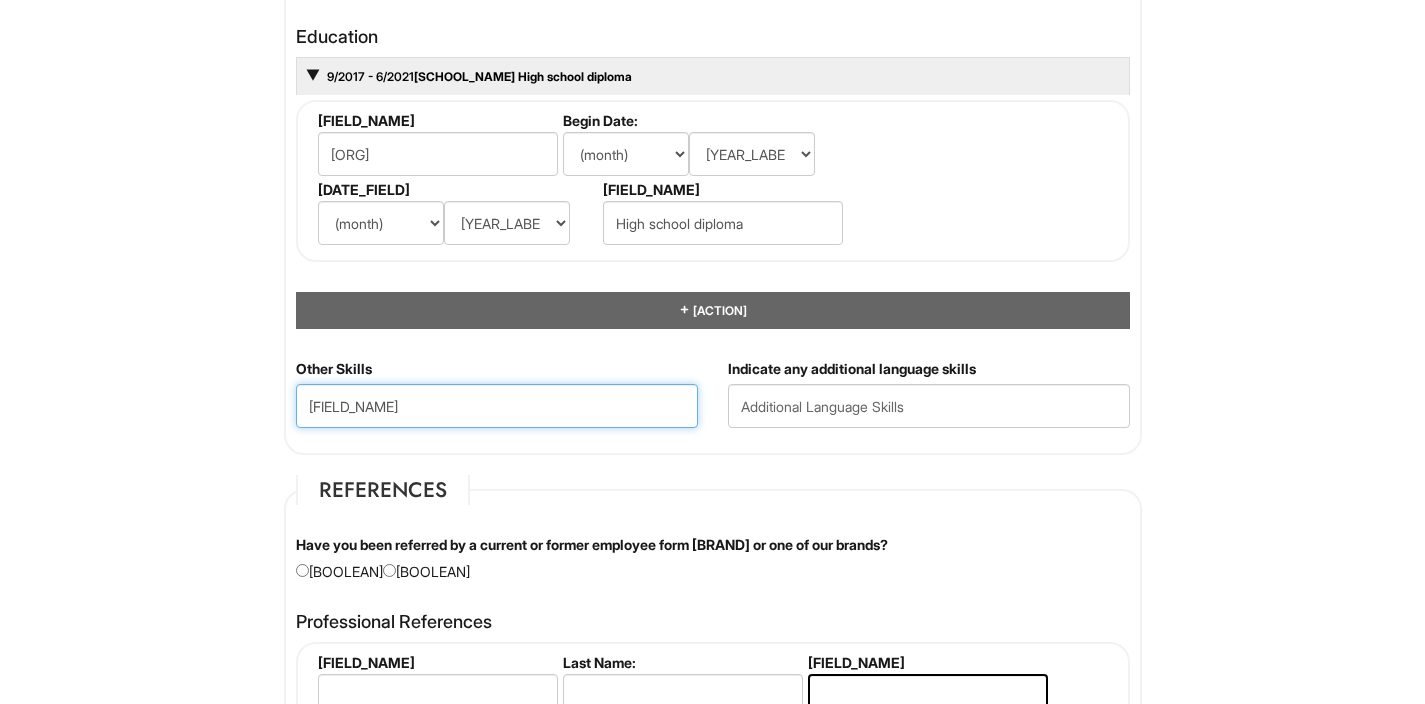 scroll, scrollTop: 122, scrollLeft: 0, axis: vertical 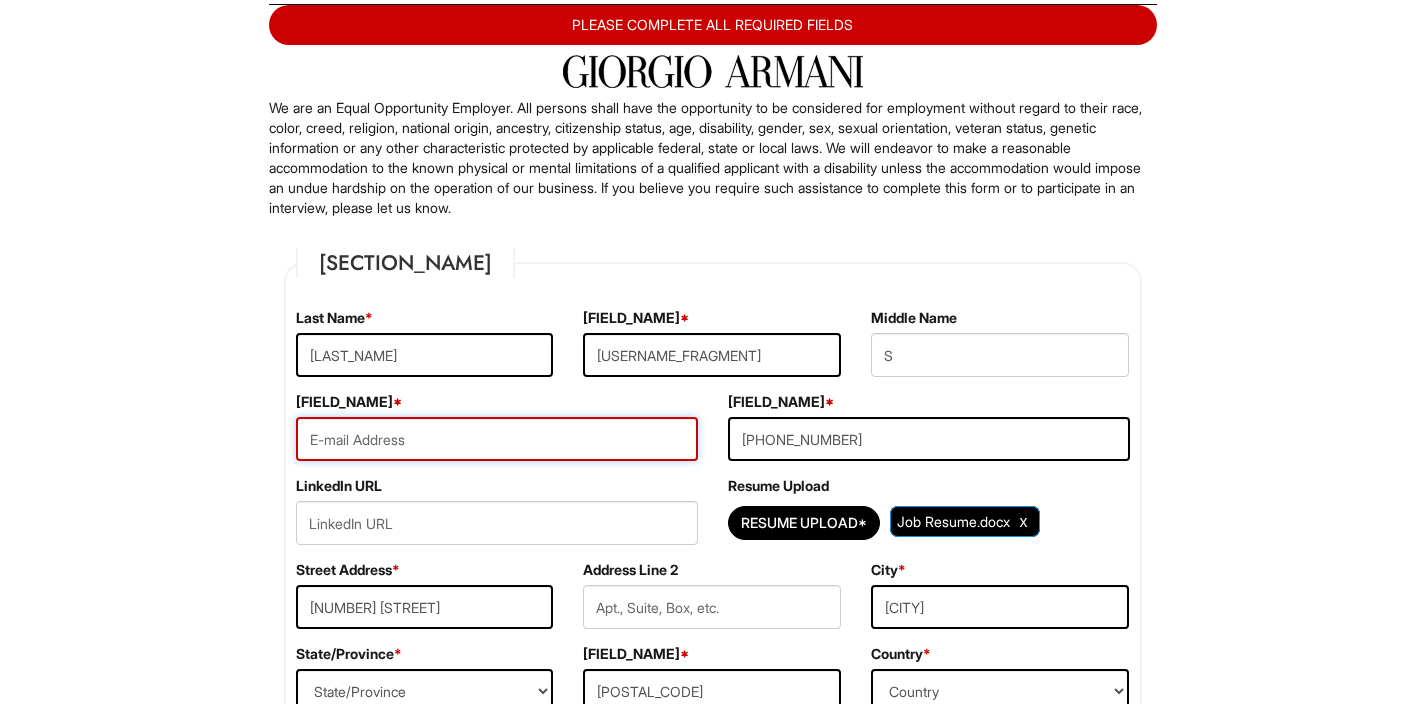 click at bounding box center [497, 439] 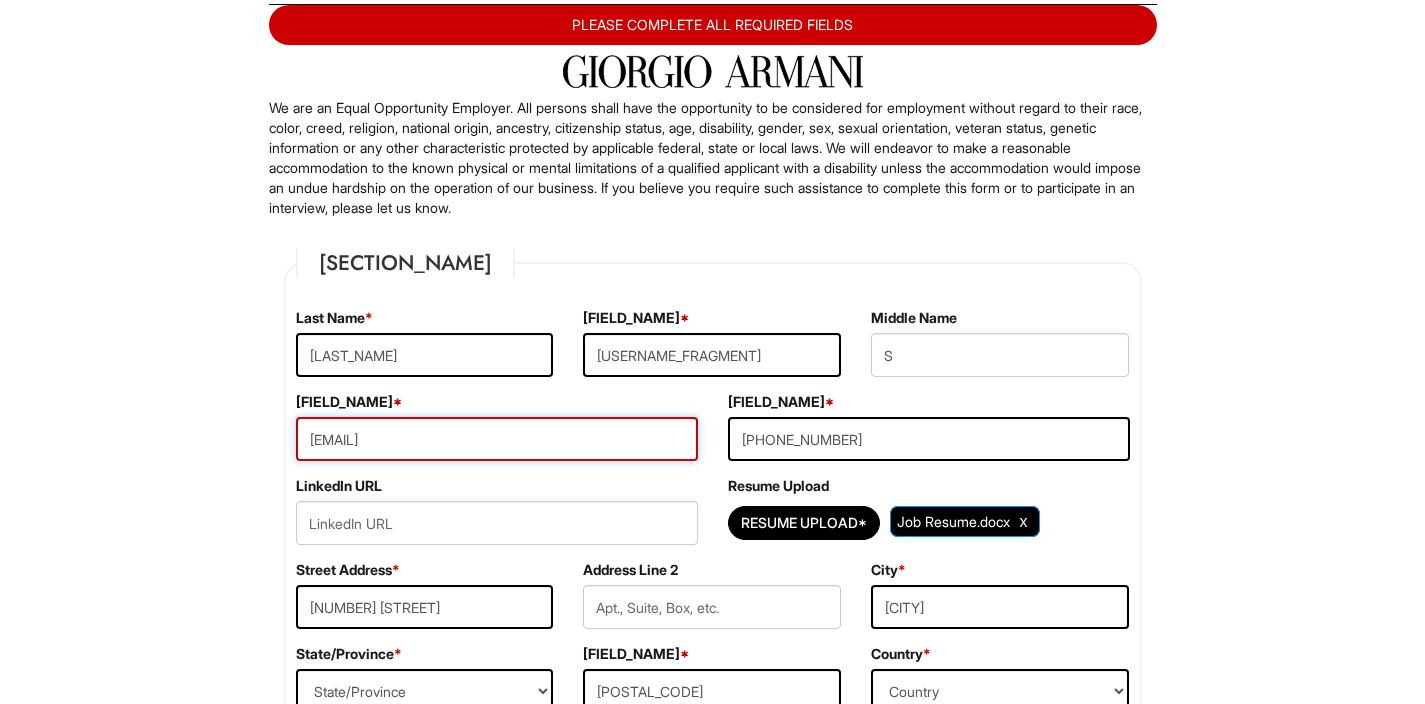 type on "[EMAIL]" 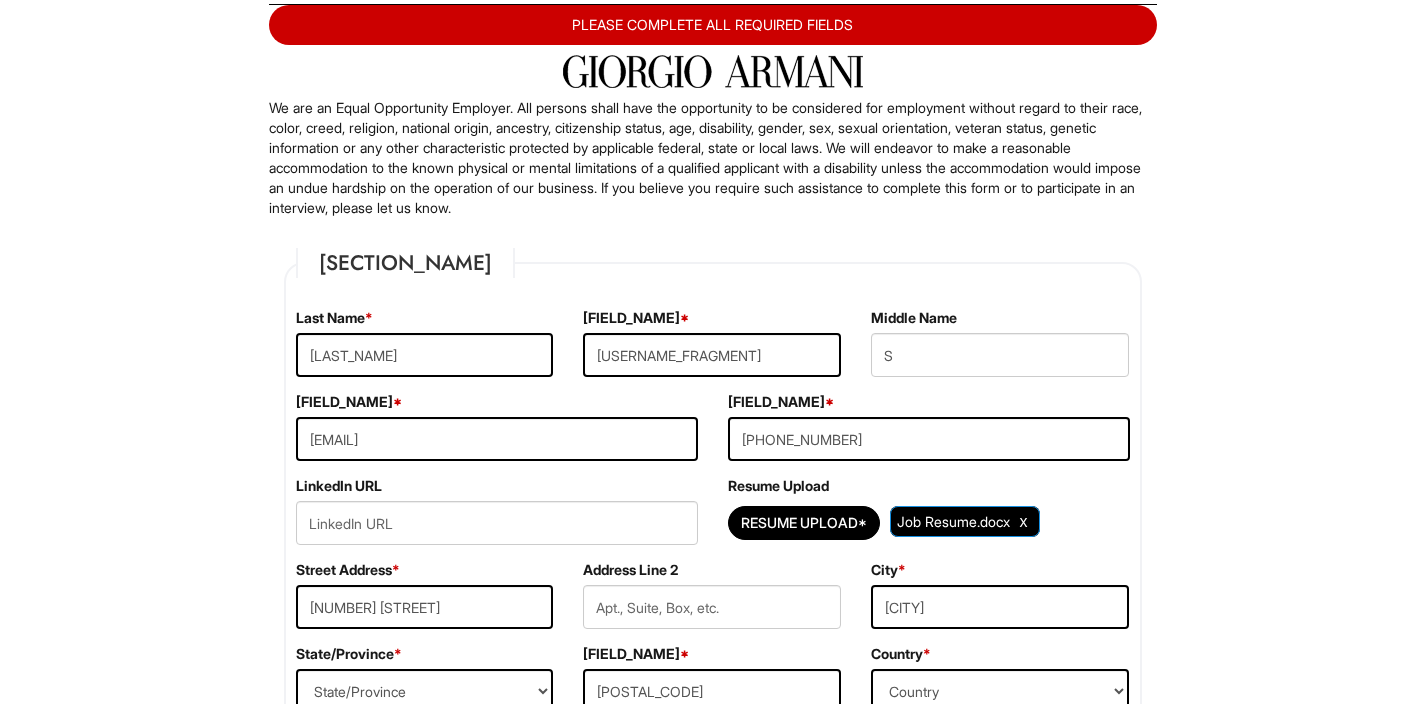 scroll, scrollTop: 24, scrollLeft: 0, axis: vertical 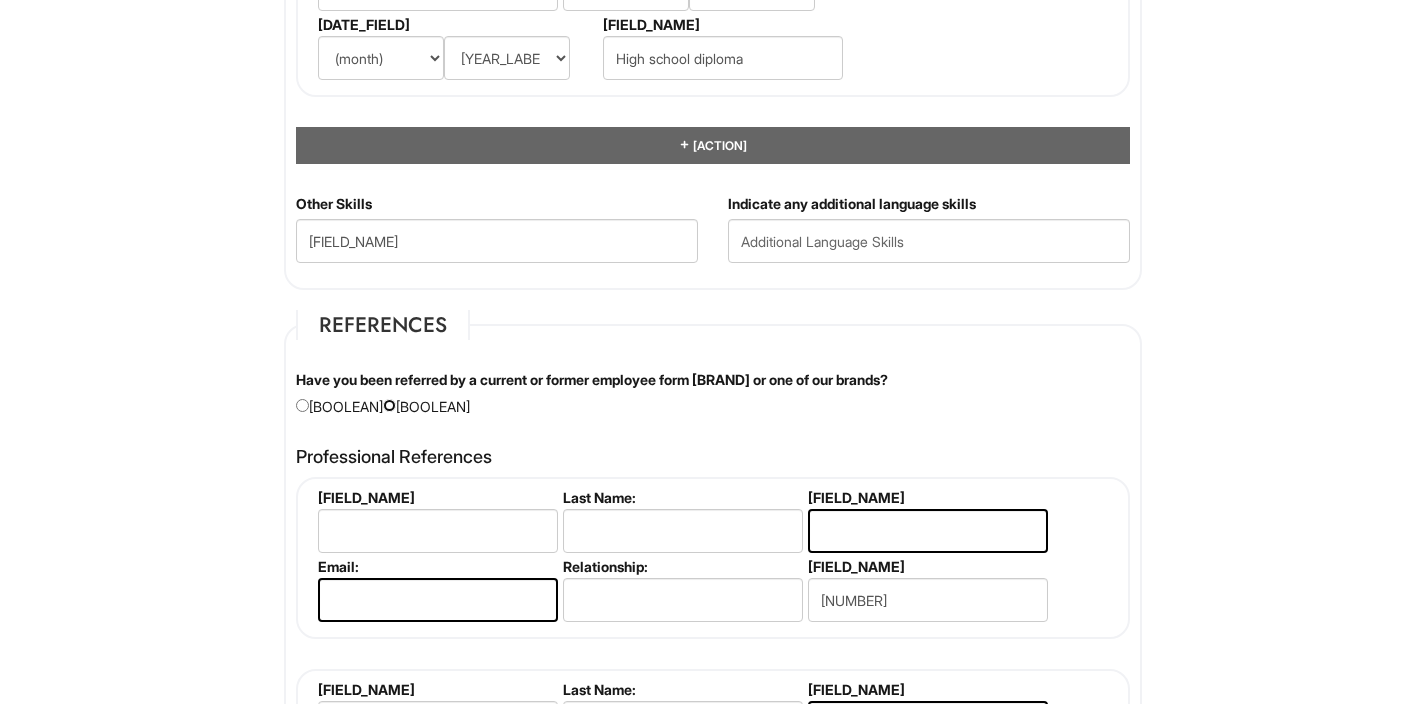 click at bounding box center [389, 405] 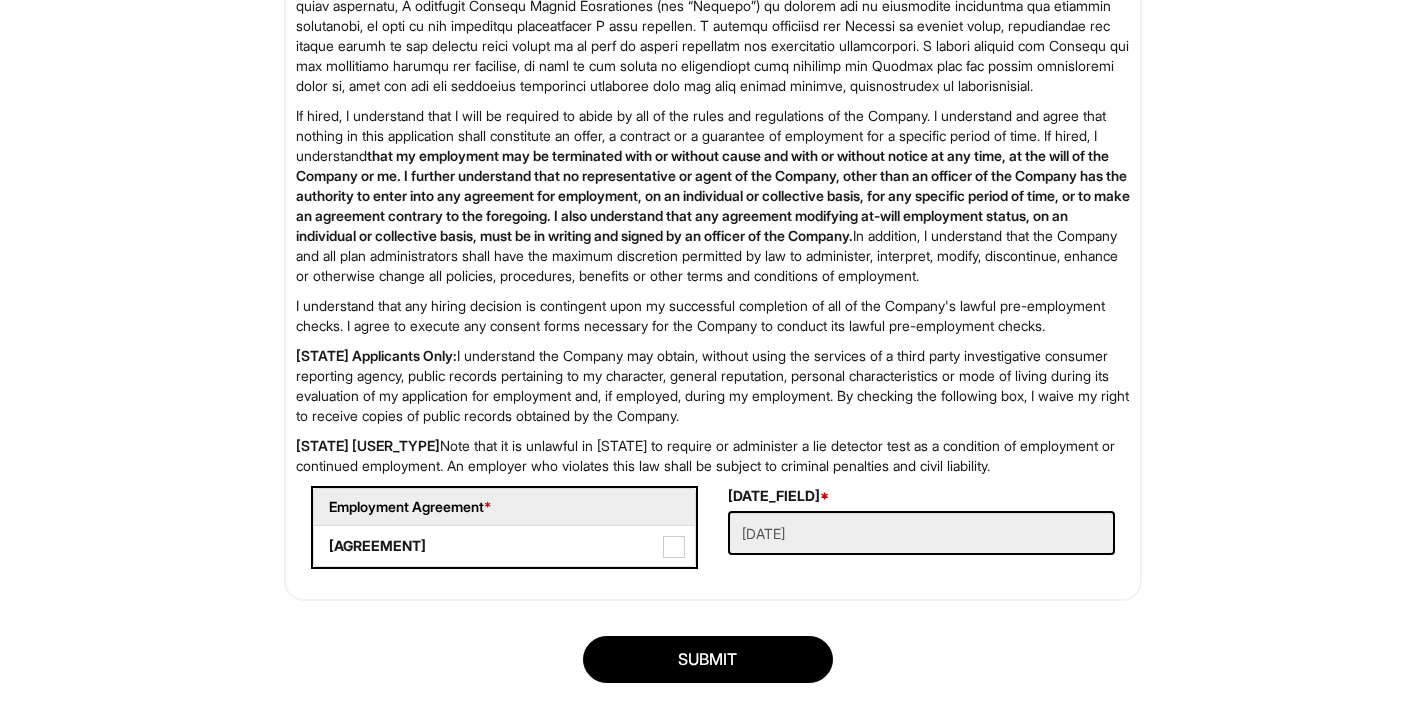 scroll, scrollTop: 3326, scrollLeft: 0, axis: vertical 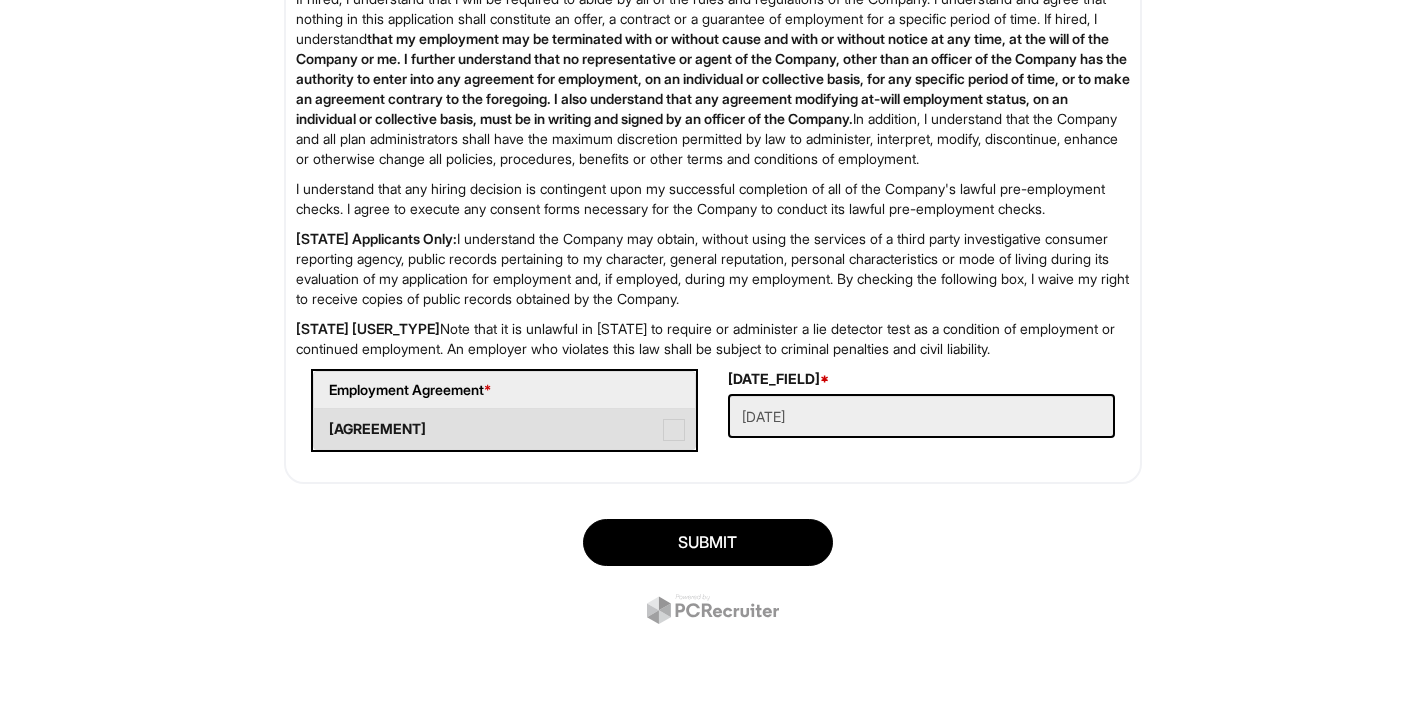 click at bounding box center [674, 430] 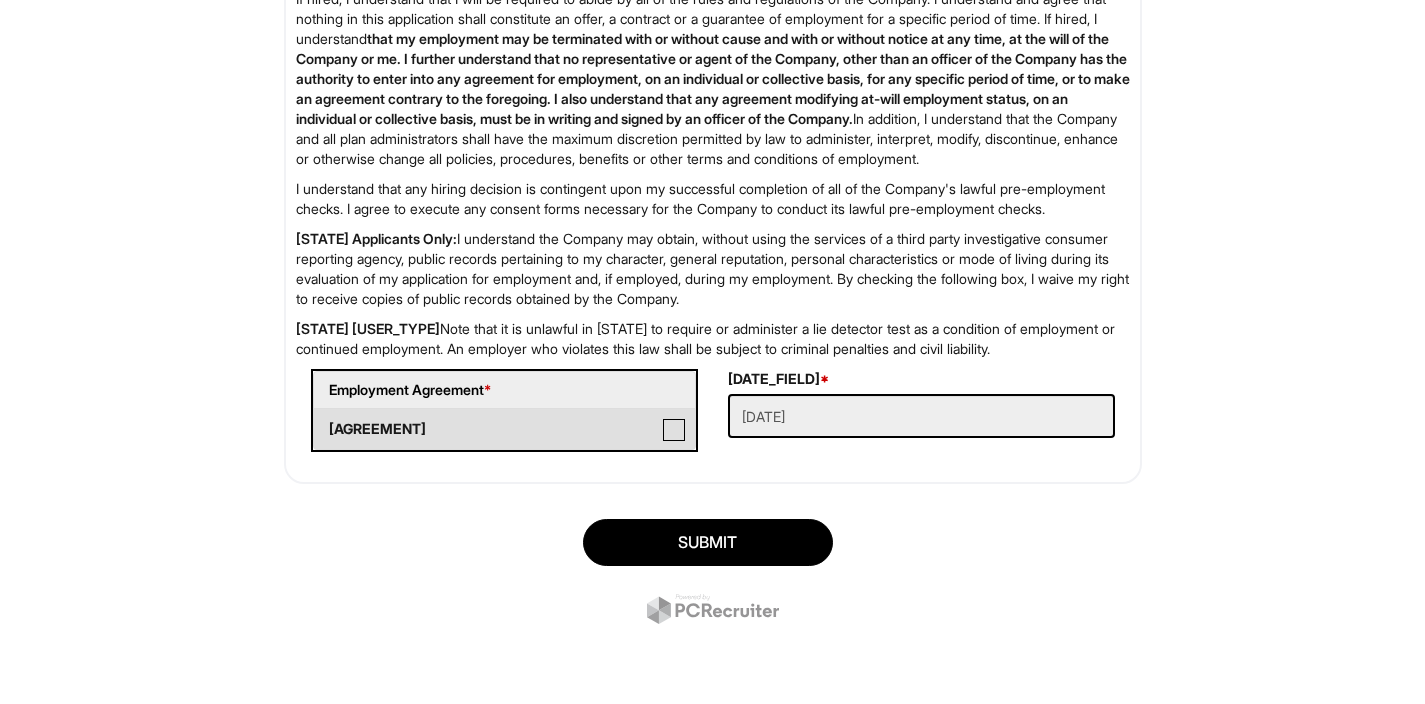 click on "[AGREEMENT]" at bounding box center [320, 419] 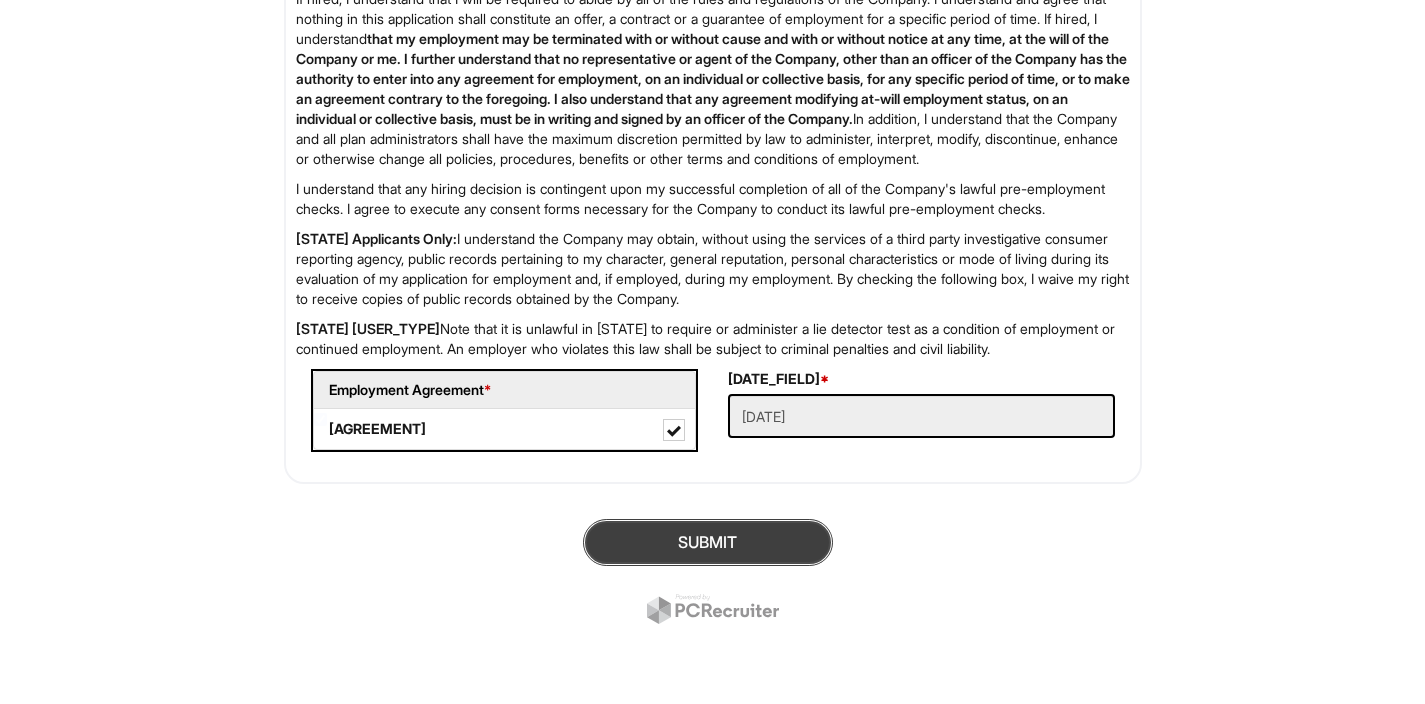 click on "SUBMIT" at bounding box center [708, 542] 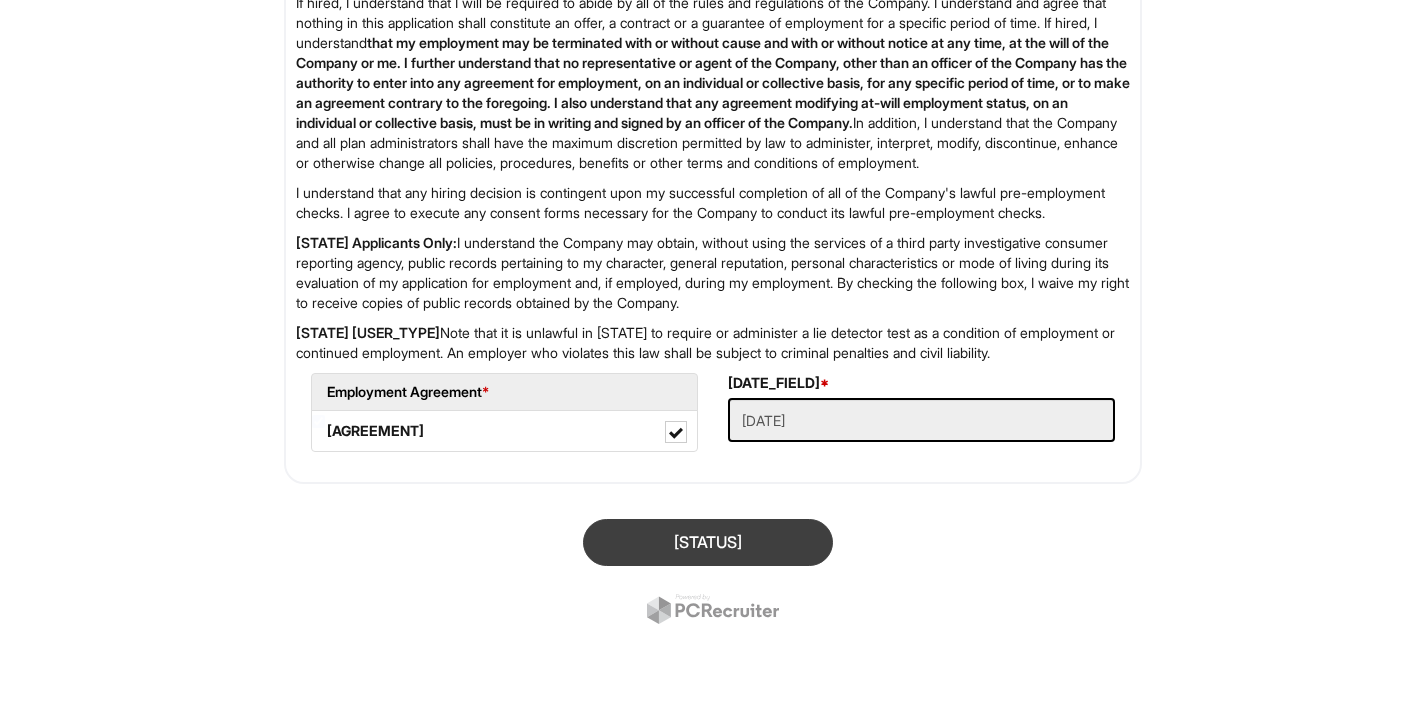 scroll, scrollTop: 122, scrollLeft: 0, axis: vertical 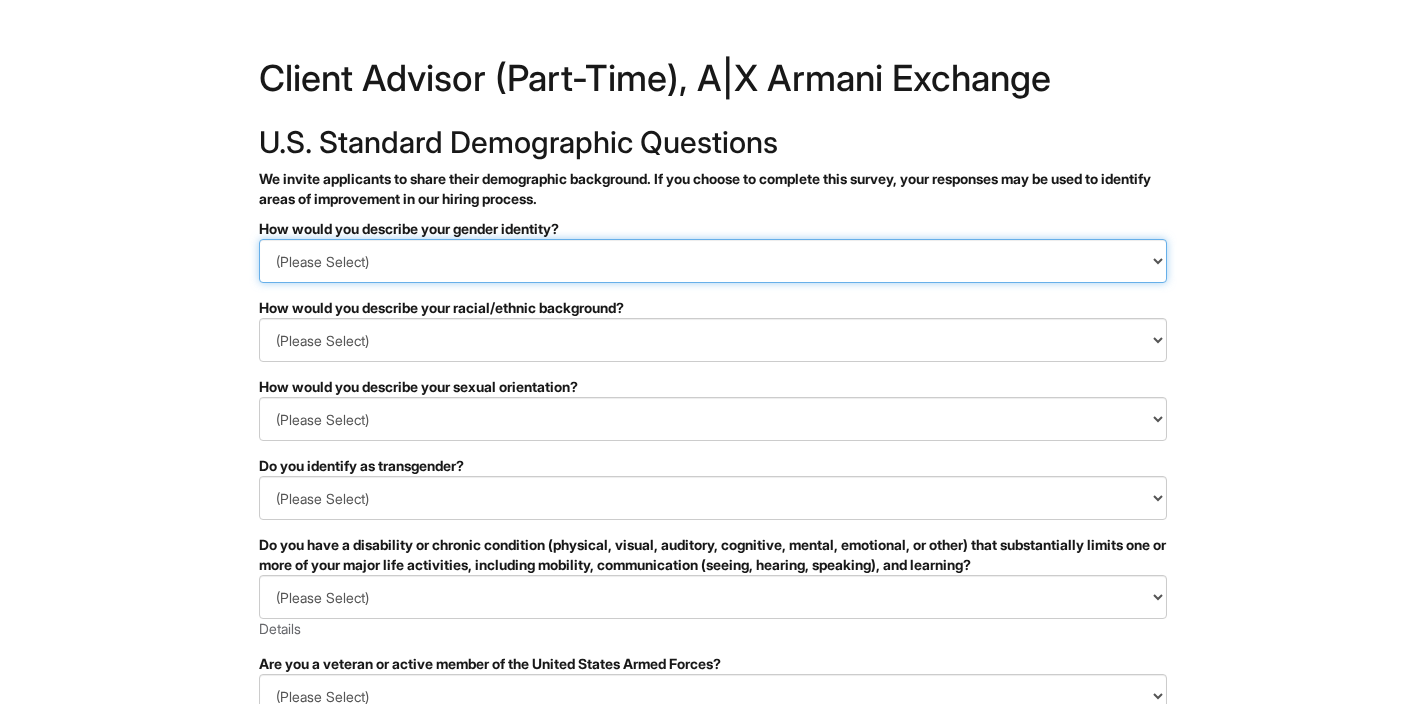 click on "(Please Select) Man Woman Non-binary I prefer to self-describe I don't wish to answer" at bounding box center (713, 261) 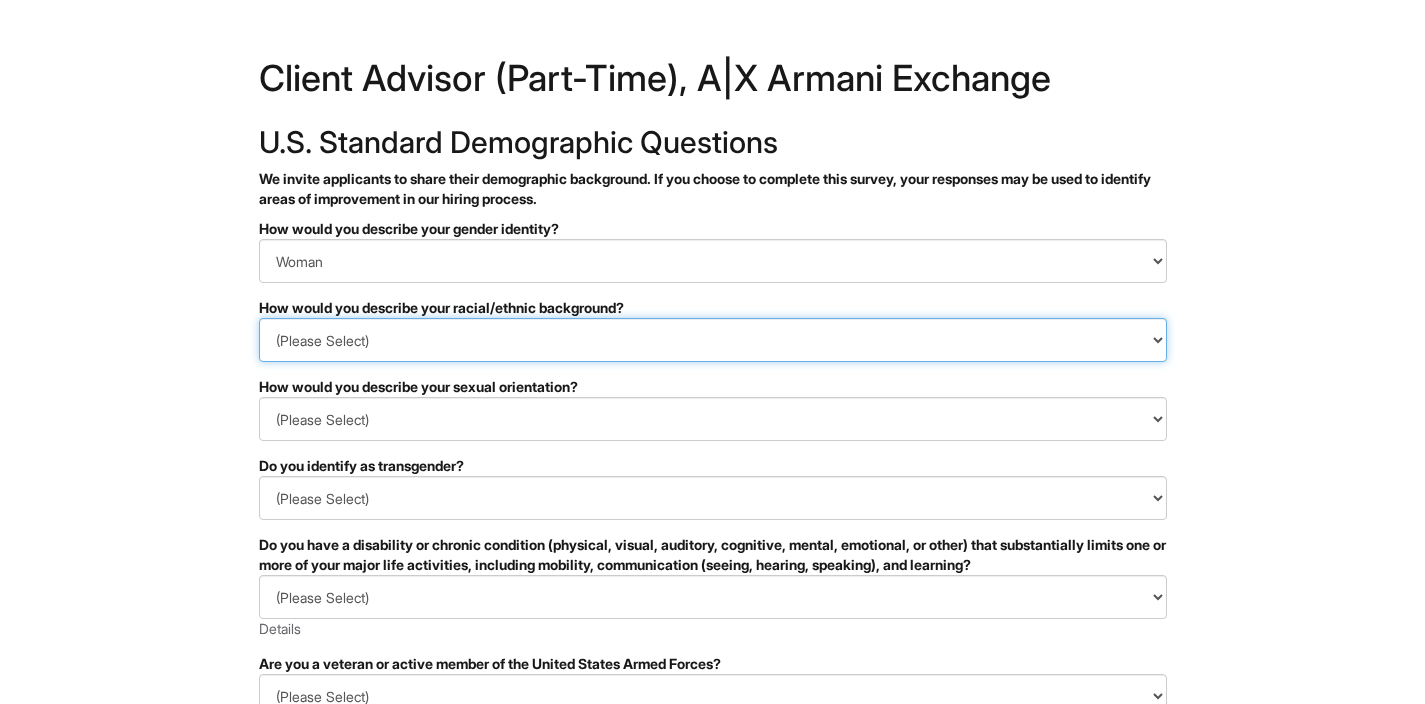 click on "(Please Select) Black or of African descent    East Asian    Hispanic, Latinx or of Spanish Origin    Indigenous, American Indian or Alaska Native    Middle Eastern or North African    Native Hawaiian or Pacific Islander    South Asian    Southeast Asian    White or European    I prefer to self-describe    I don't wish to answer" at bounding box center [713, 340] 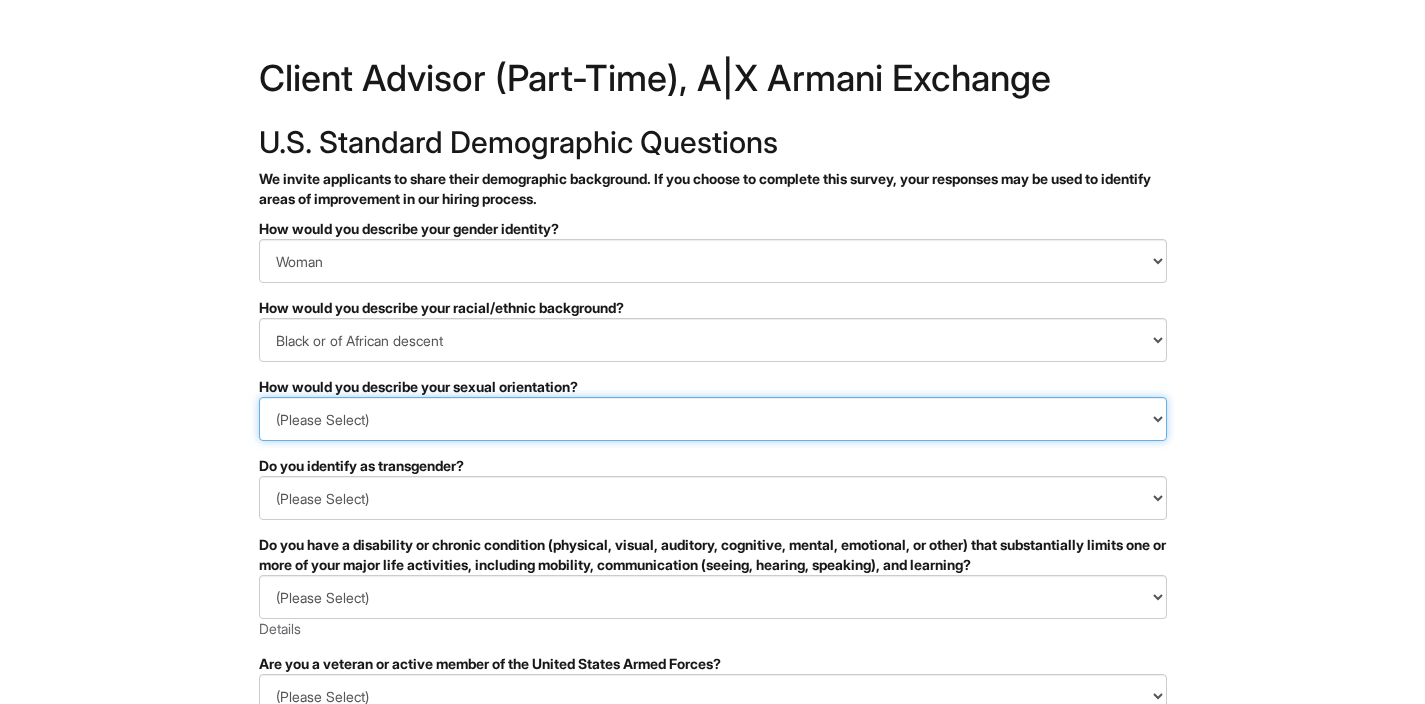 click on "(Please Select) Asexual Bisexual and/or pansexual Gay Heterosexual Lesbian Queer I prefer to self-describe I don't wish to answer" at bounding box center [713, 419] 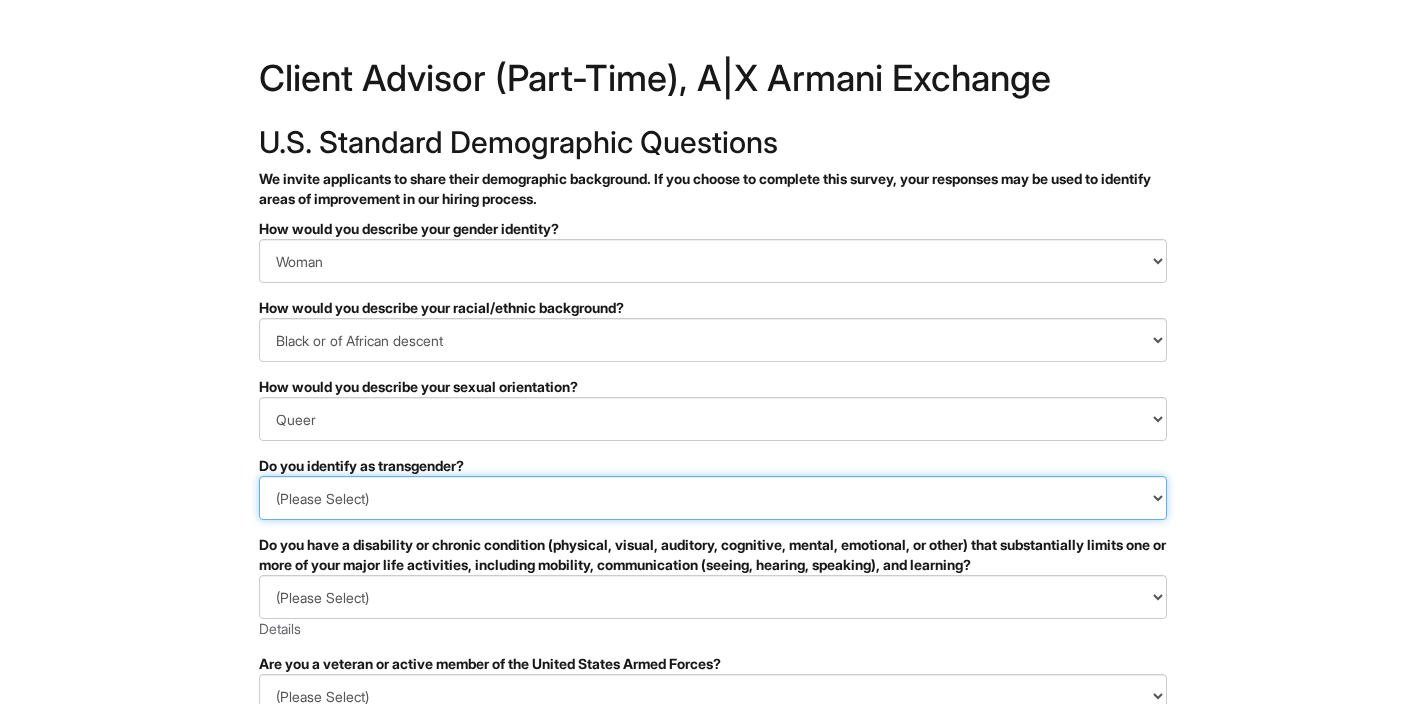 click on "(Please Select) Yes No I prefer to self-describe I don't wish to answer" at bounding box center [713, 498] 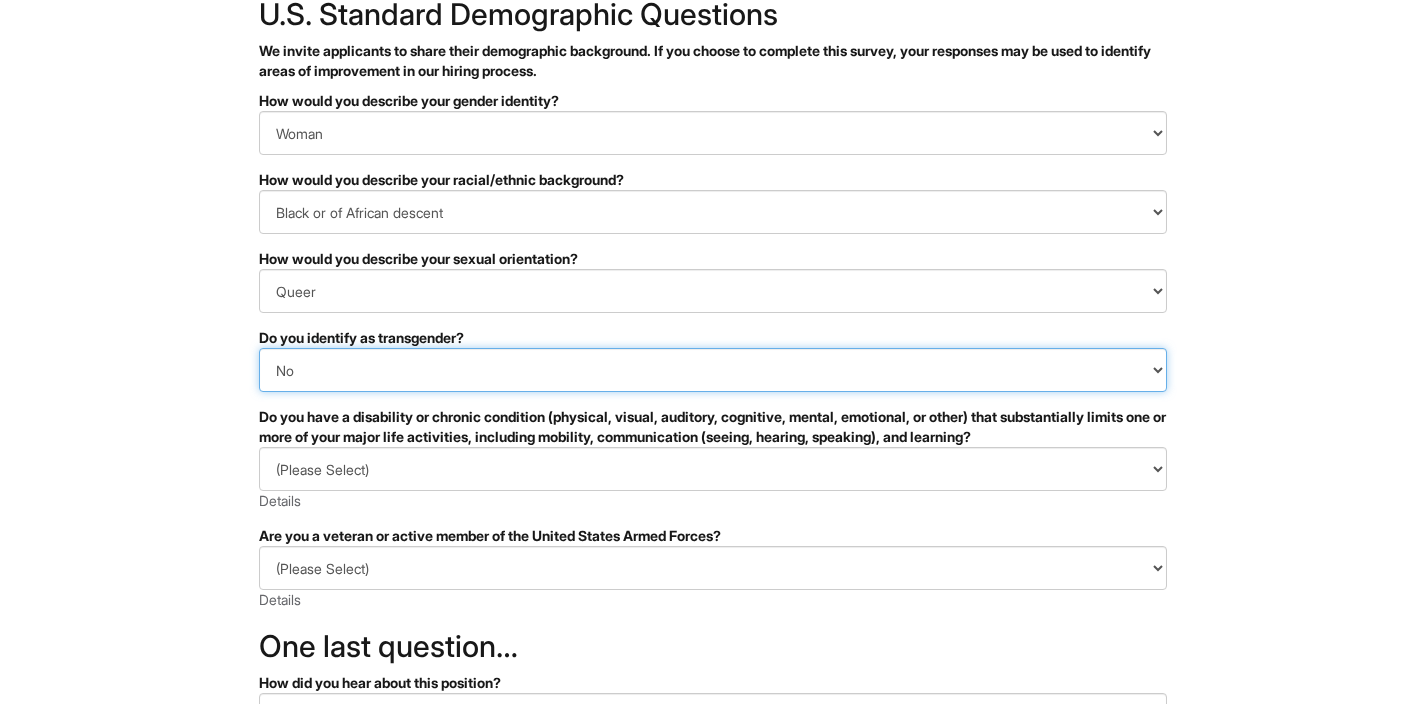 scroll, scrollTop: 131, scrollLeft: 0, axis: vertical 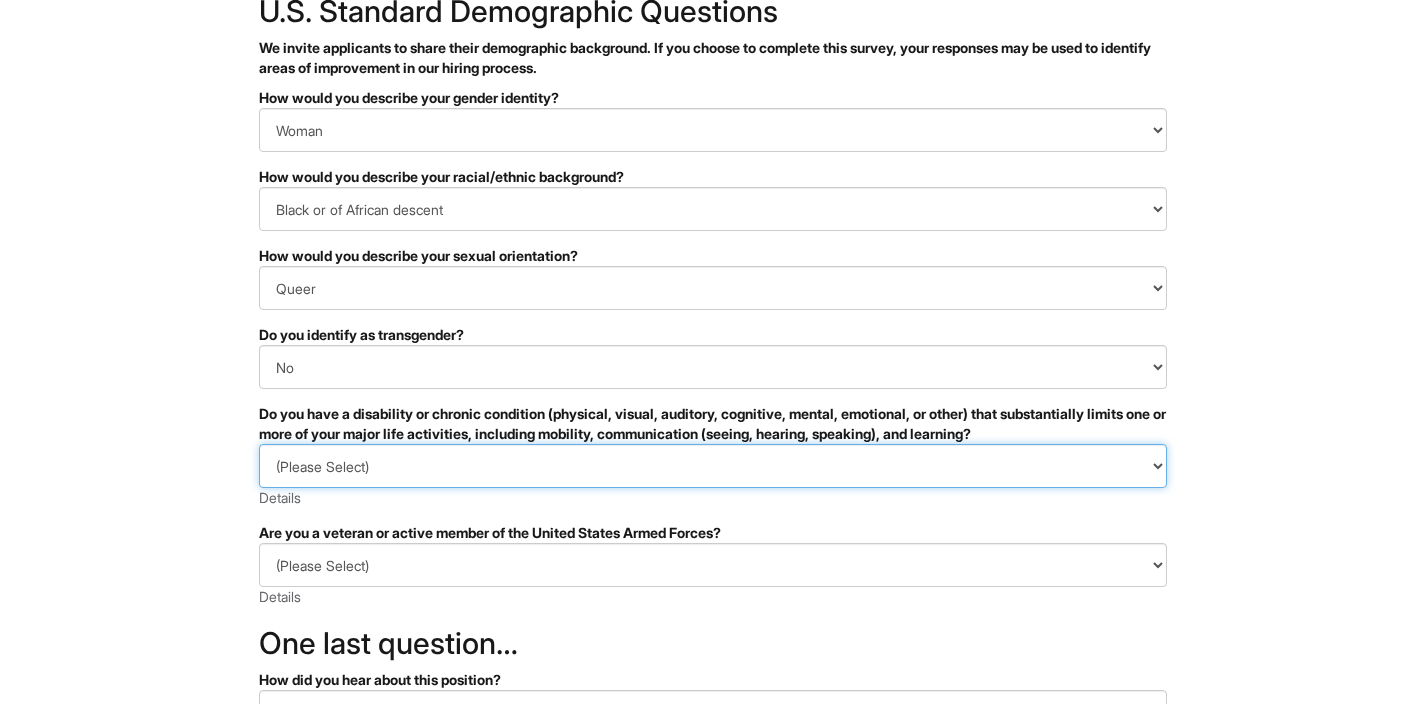 click on "(Please Select) YES, I HAVE A DISABILITY (or previously had a disability) NO, I DON'T HAVE A DISABILITY I DON'T WISH TO ANSWER" at bounding box center [713, 466] 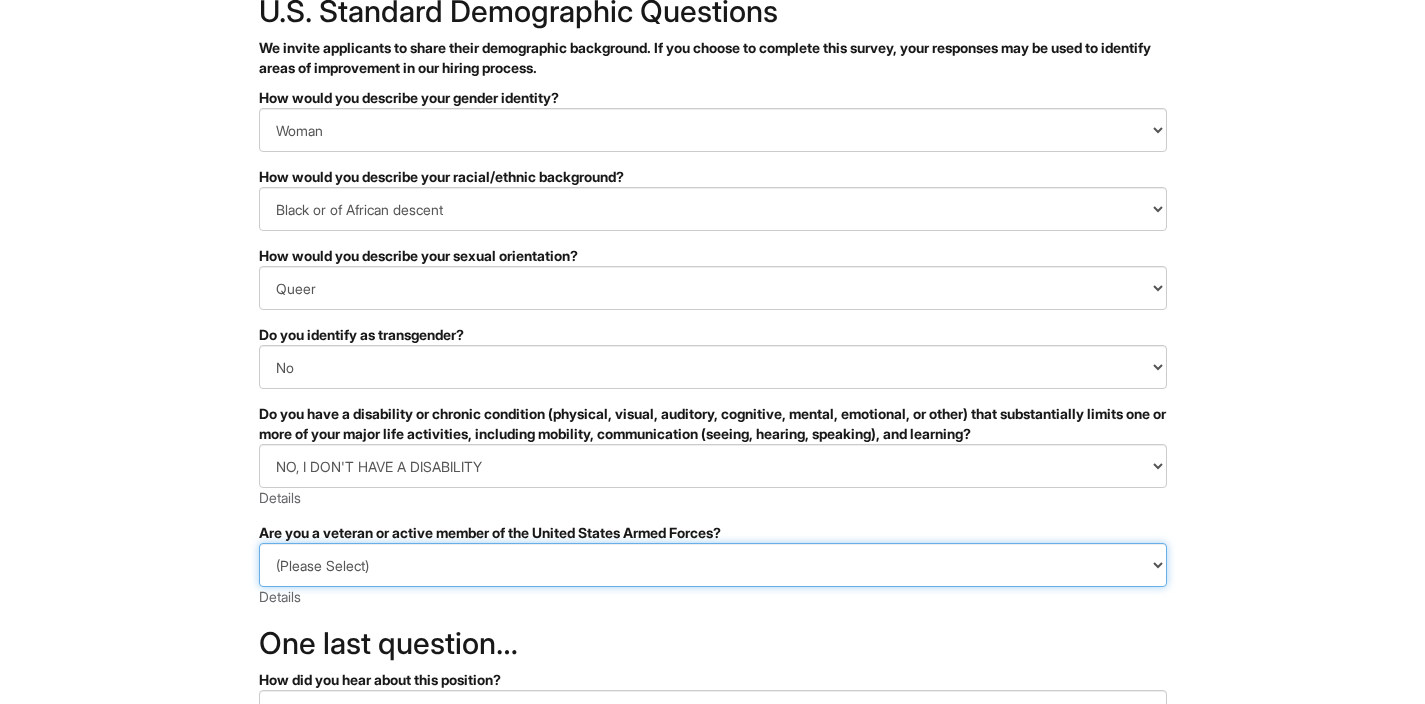 click on "(Please Select) I IDENTIFY AS ONE OR MORE OF THE CLASSIFICATIONS OF PROTECTED VETERANS LISTED I AM NOT A PROTECTED VETERAN I PREFER NOT TO ANSWER" at bounding box center [713, 565] 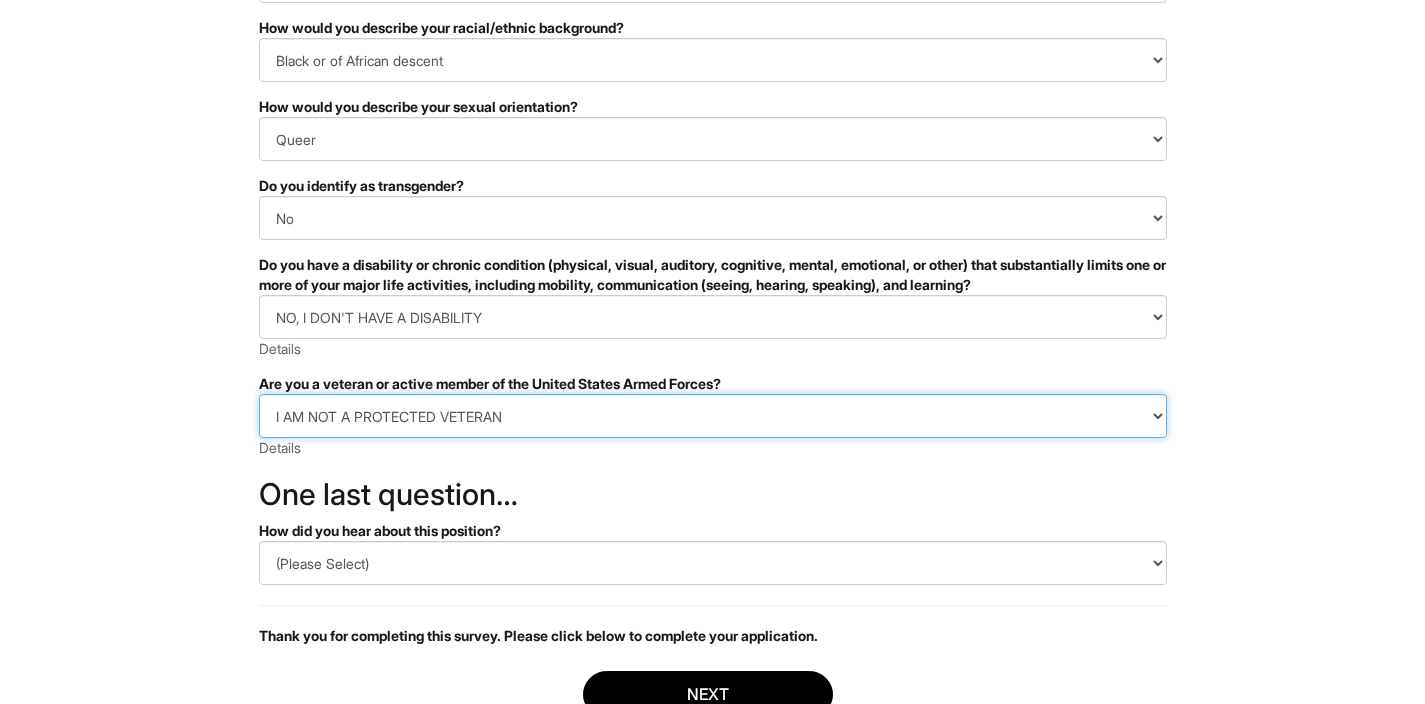scroll, scrollTop: 353, scrollLeft: 0, axis: vertical 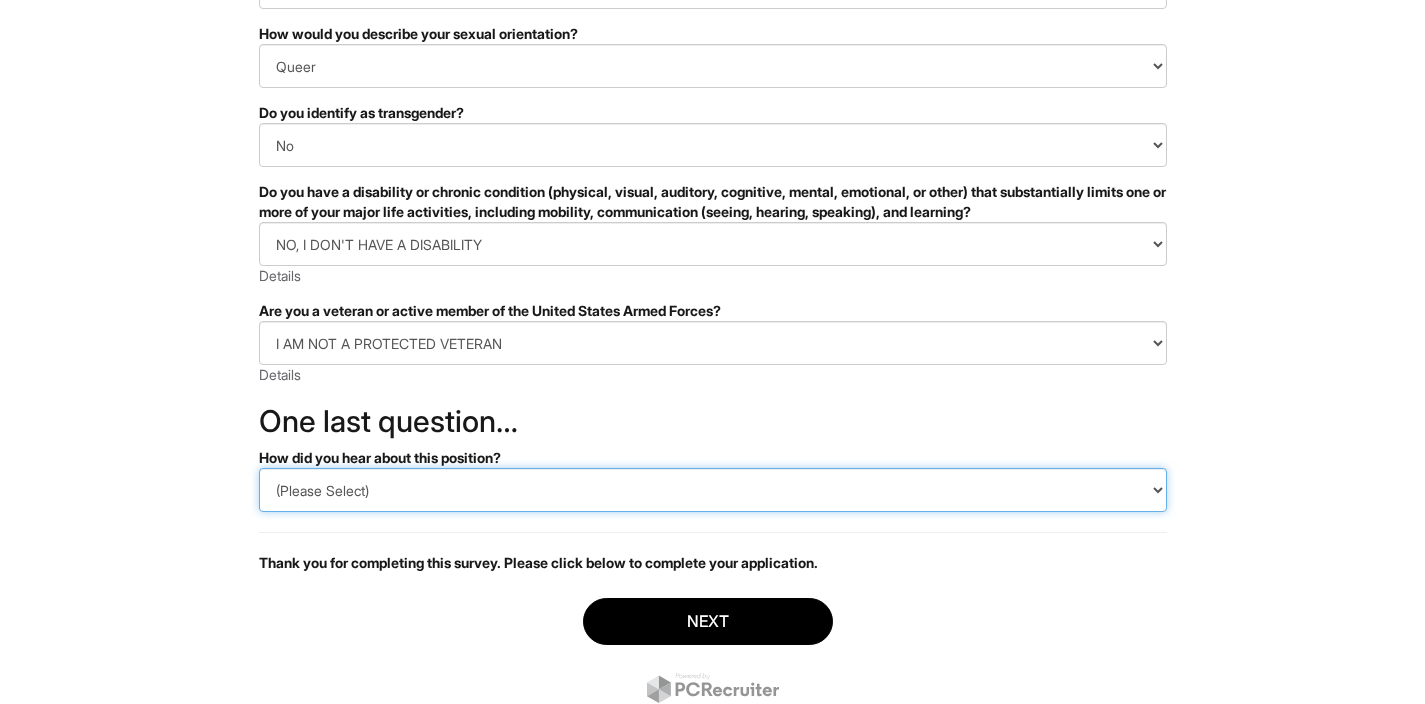 click on "(Please Select) CareerBuilder Indeed LinkedIn Monster Referral Other" at bounding box center (713, 490) 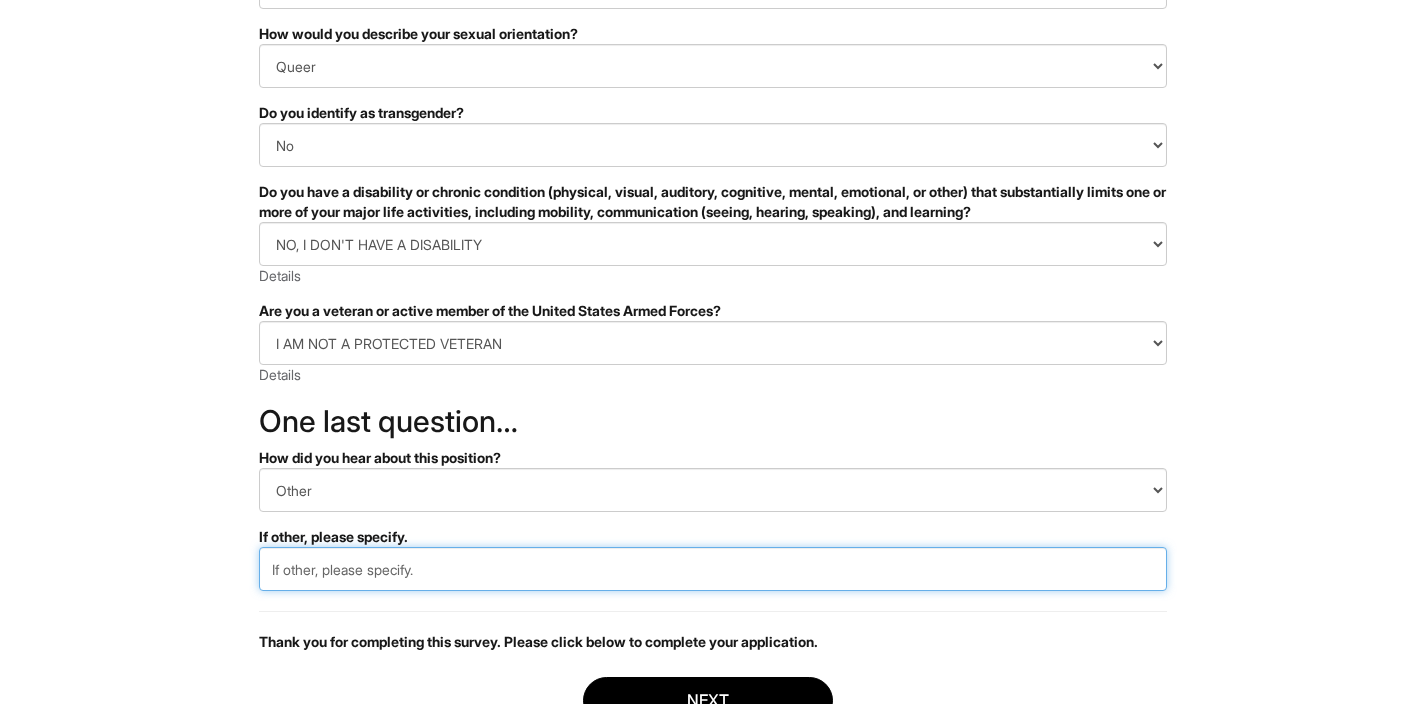 click at bounding box center (713, 569) 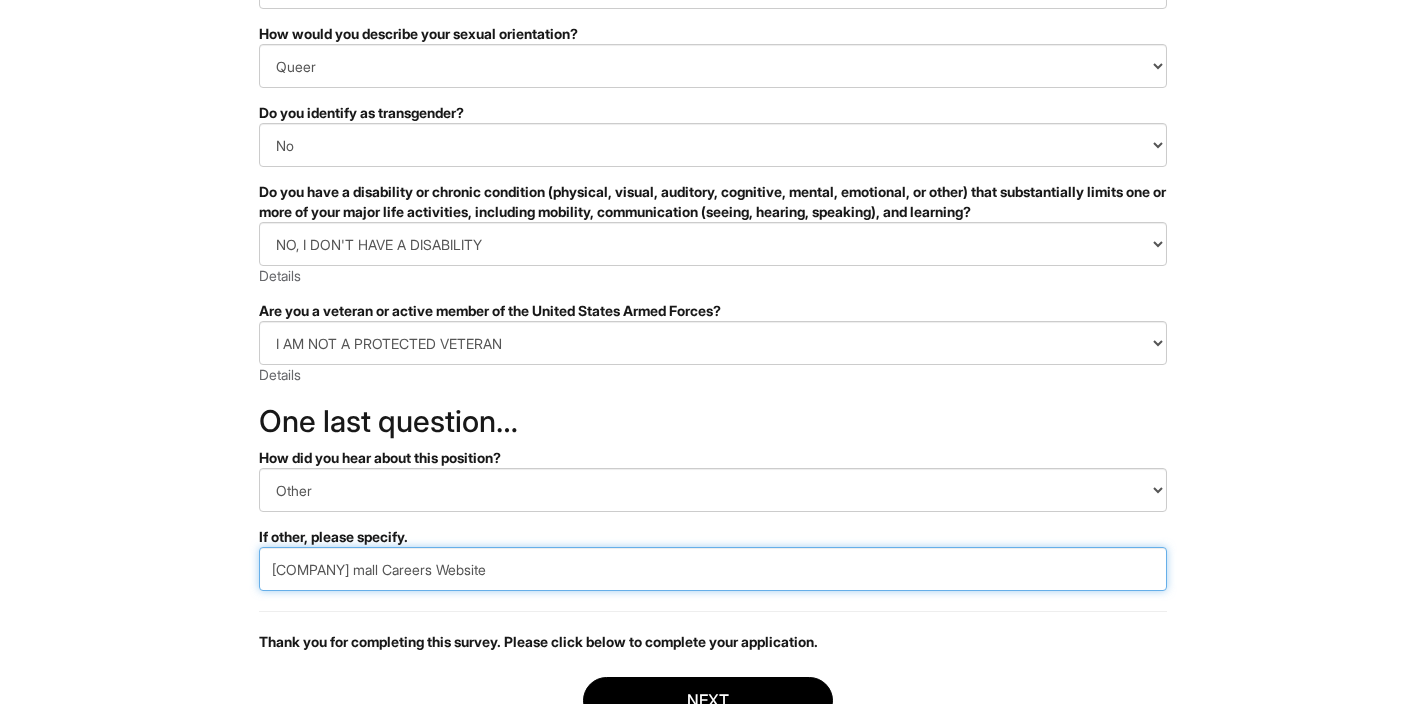 type on "Willowbrook mall Careers Website" 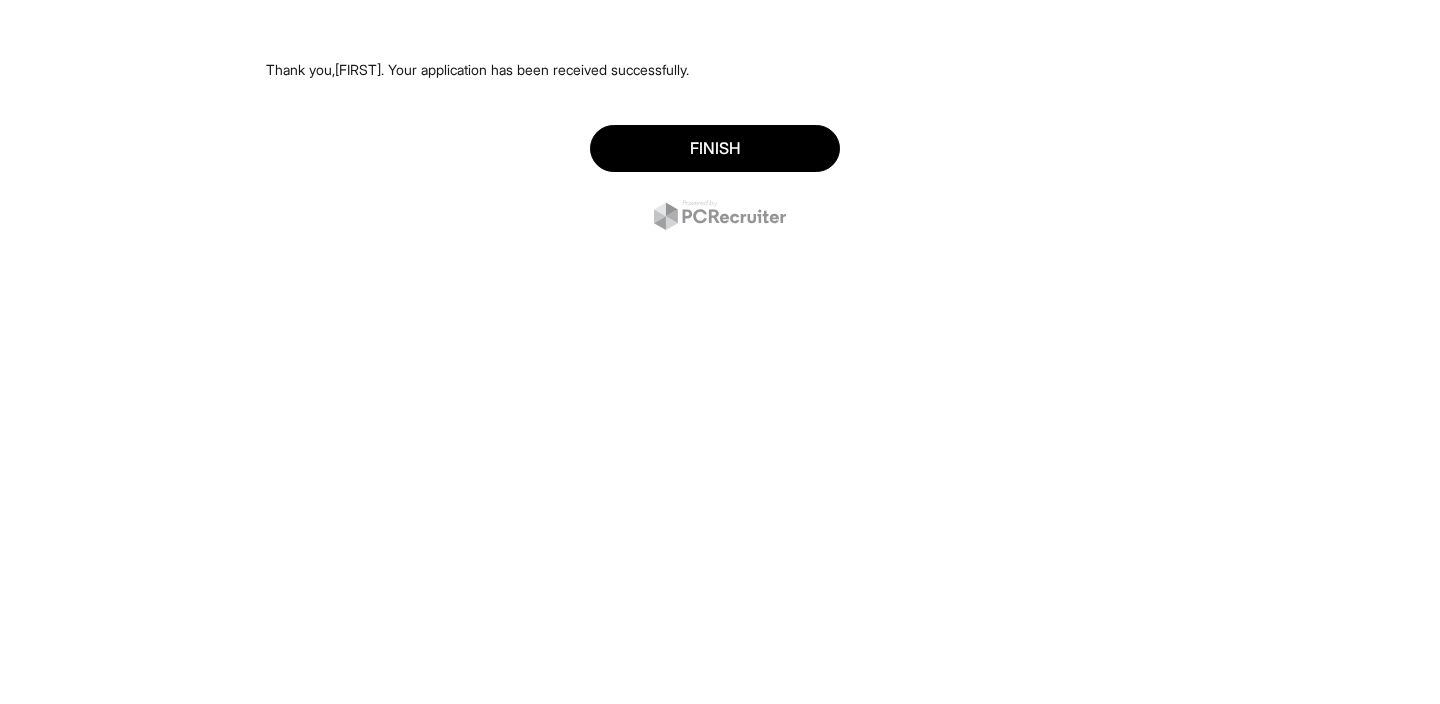 scroll, scrollTop: 0, scrollLeft: 0, axis: both 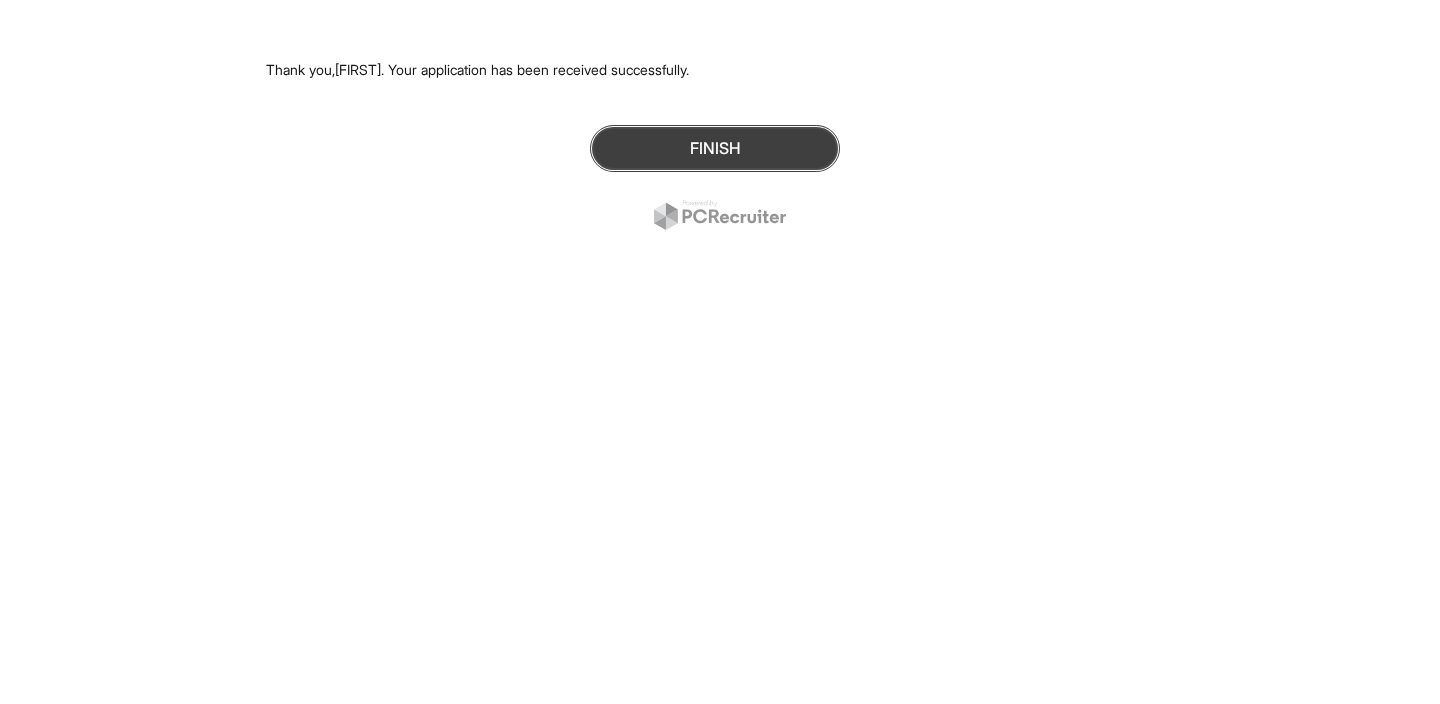 click on "Finish" at bounding box center (715, 148) 